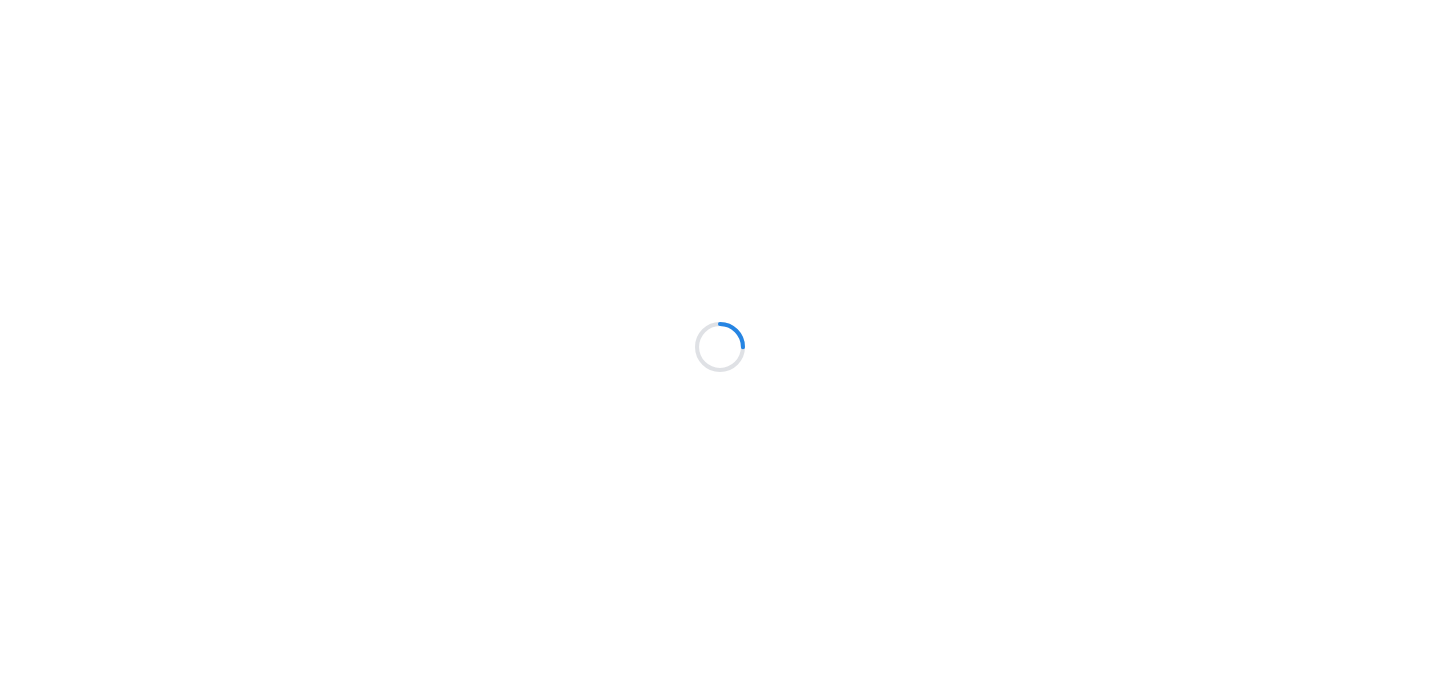 scroll, scrollTop: 0, scrollLeft: 0, axis: both 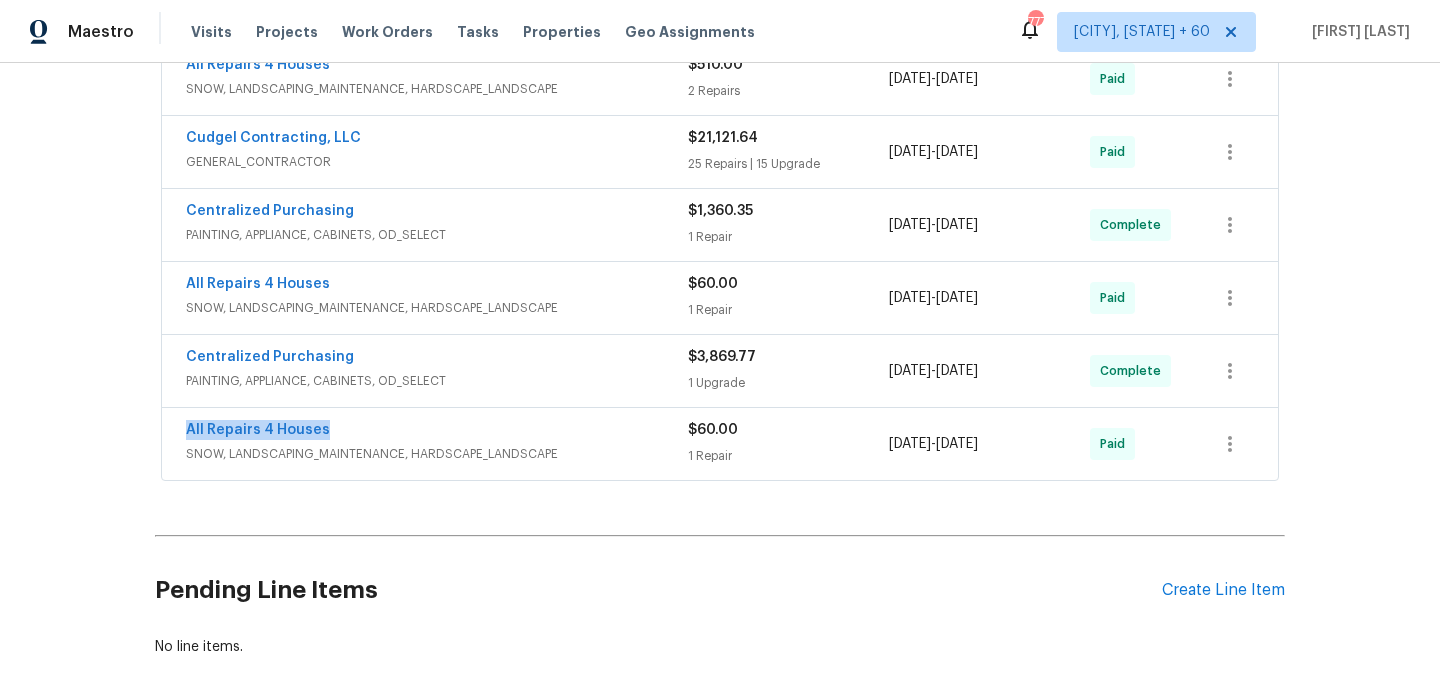 drag, startPoint x: 334, startPoint y: 431, endPoint x: 172, endPoint y: 430, distance: 162.00308 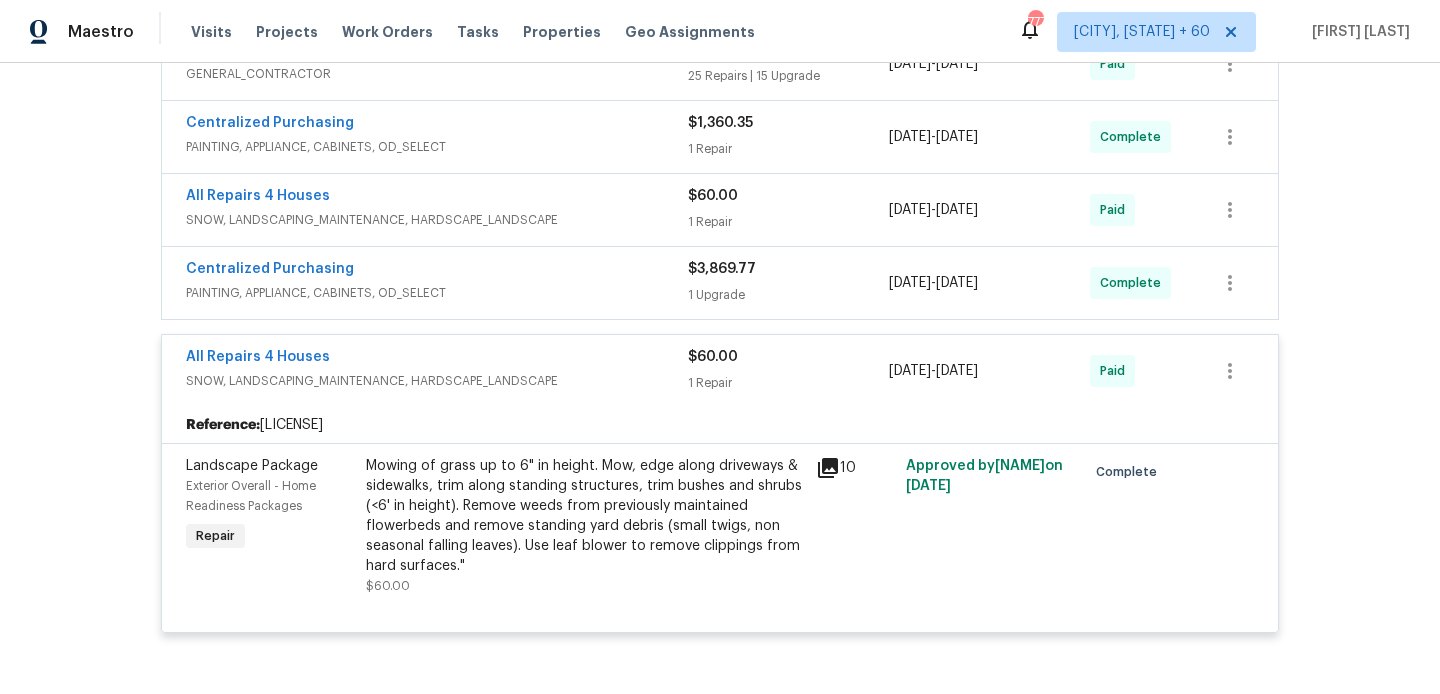 scroll, scrollTop: 846, scrollLeft: 0, axis: vertical 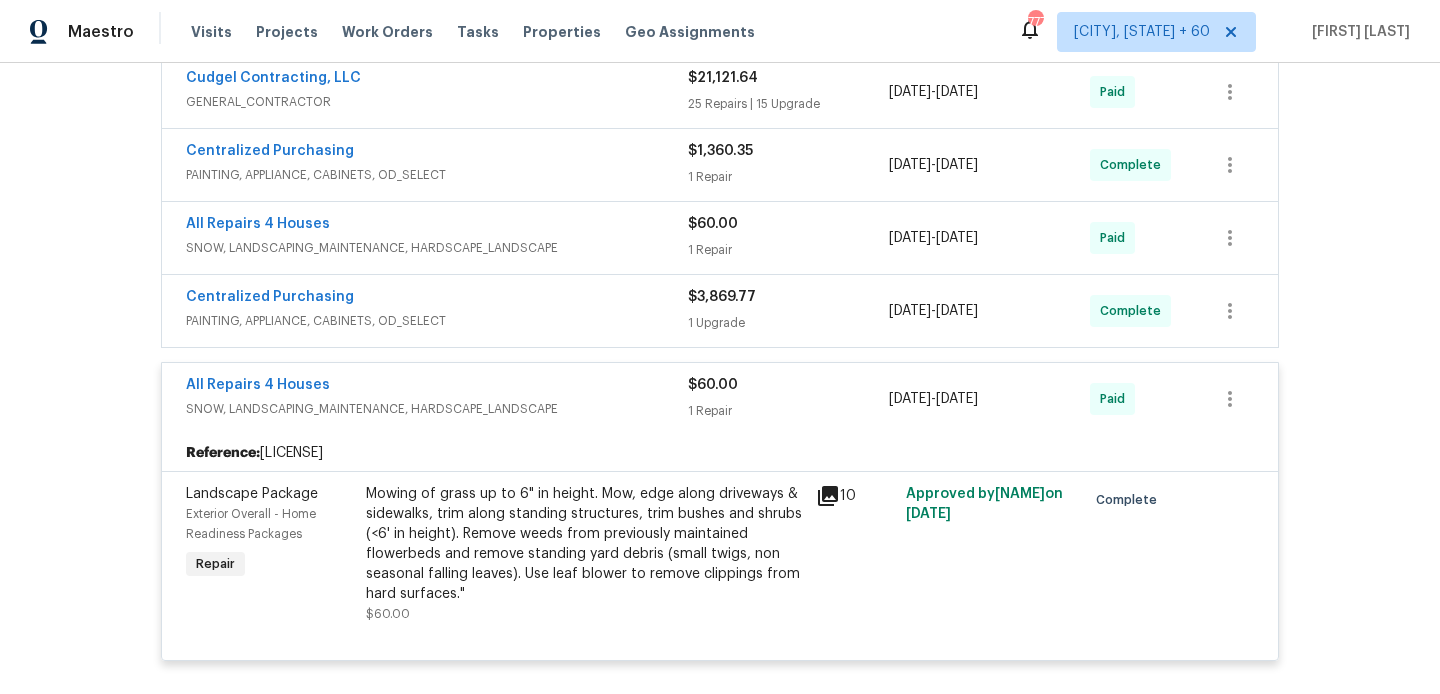 click on "SNOW, LANDSCAPING_MAINTENANCE, HARDSCAPE_LANDSCAPE" at bounding box center [437, 409] 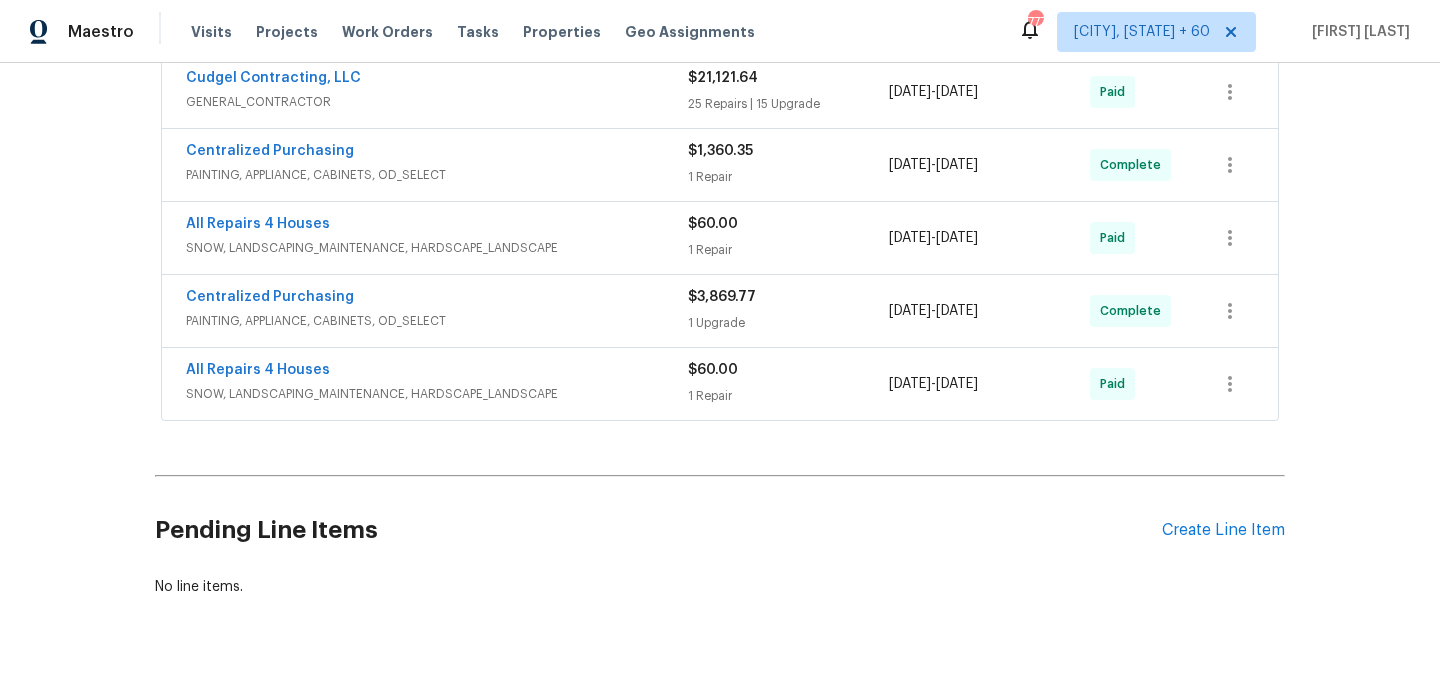 click on "PAINTING, APPLIANCE, CABINETS, OD_SELECT" at bounding box center (437, 321) 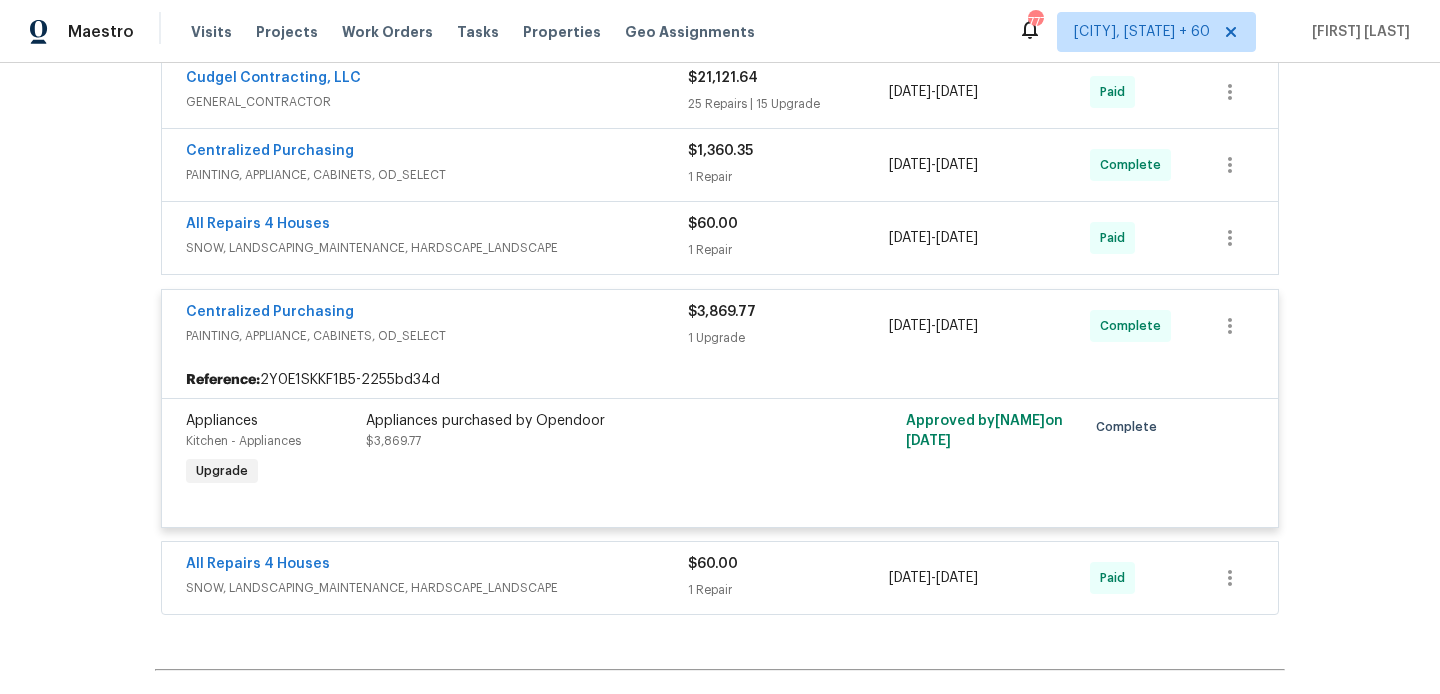 click on "Centralized Purchasing" at bounding box center [437, 314] 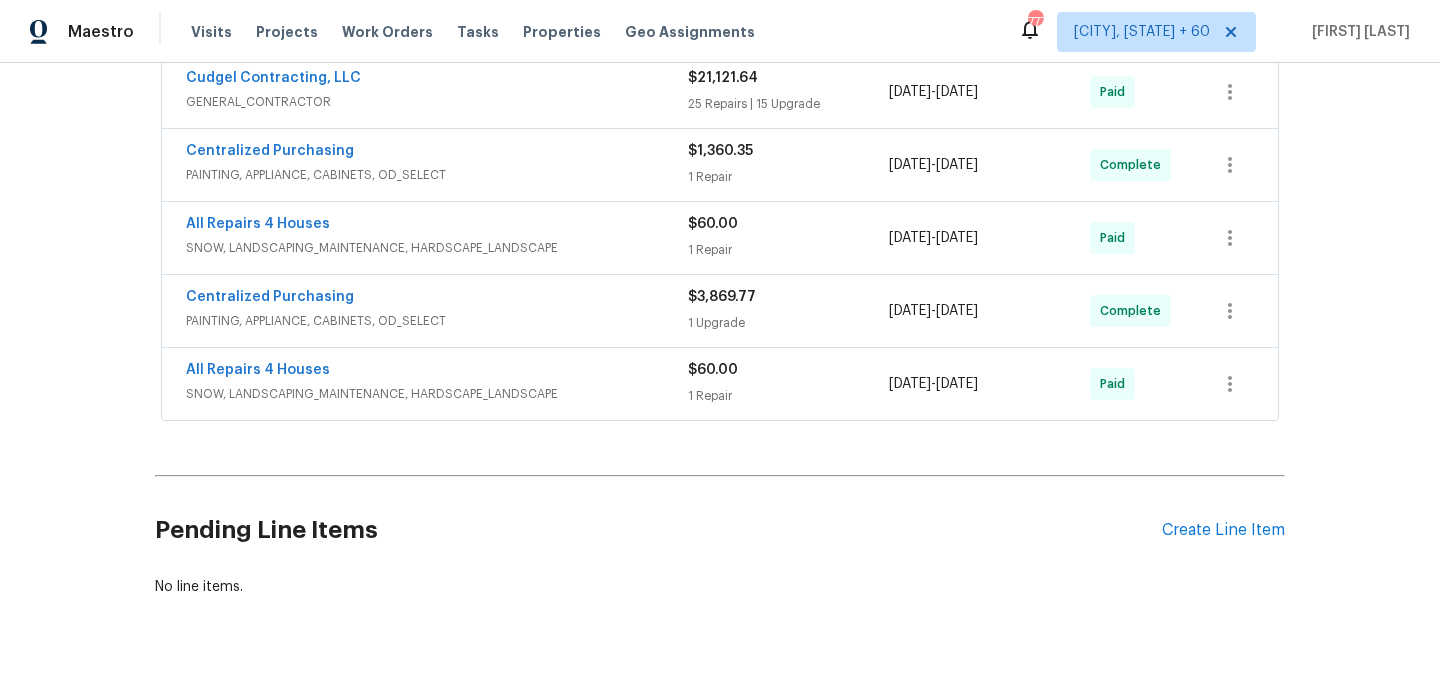click on "All Repairs 4 Houses" at bounding box center (437, 226) 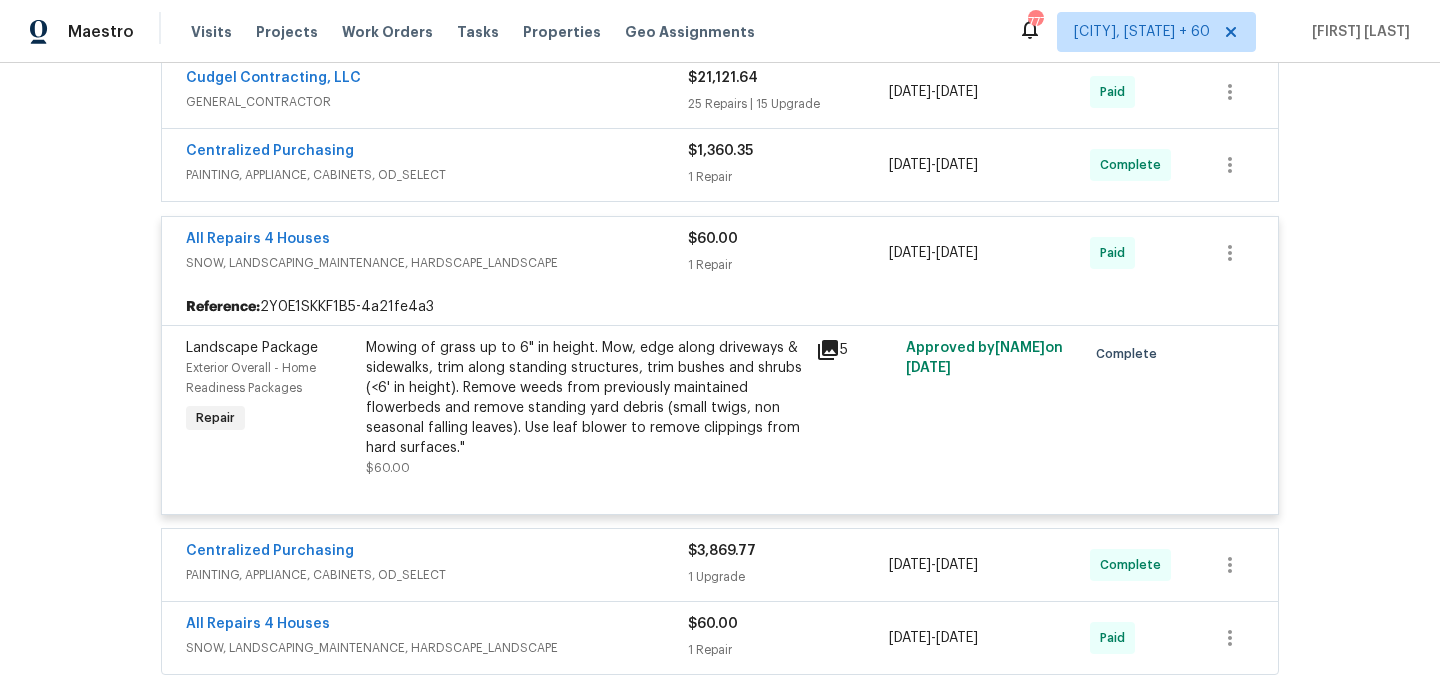 click on "All Repairs 4 Houses" at bounding box center [437, 241] 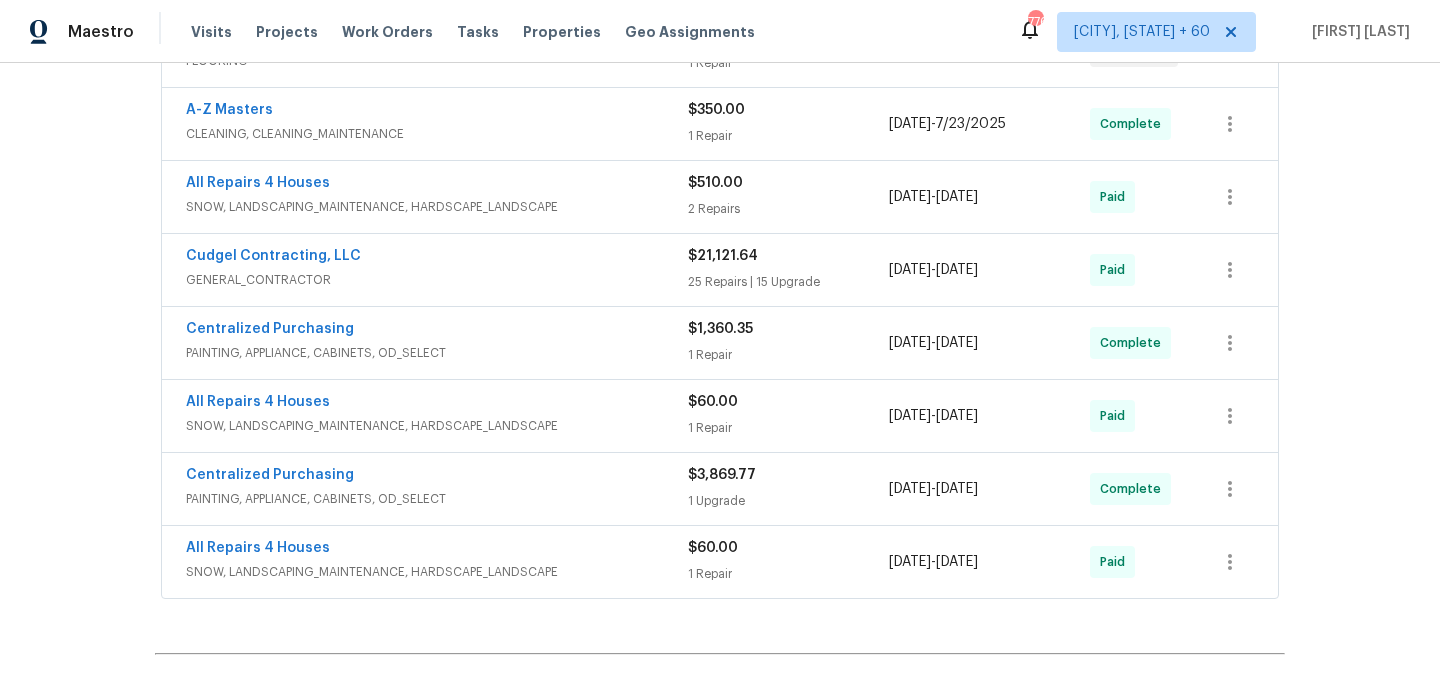 scroll, scrollTop: 622, scrollLeft: 0, axis: vertical 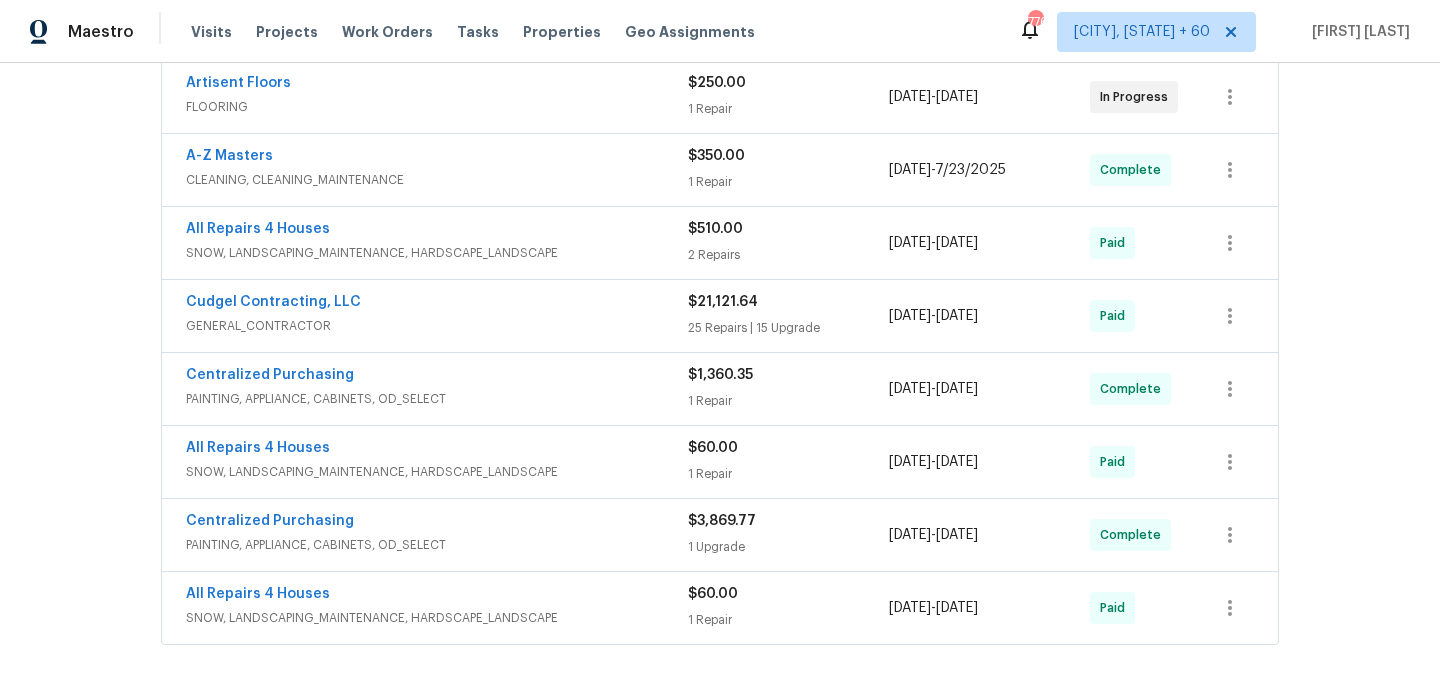click on "GENERAL_CONTRACTOR" at bounding box center (437, 326) 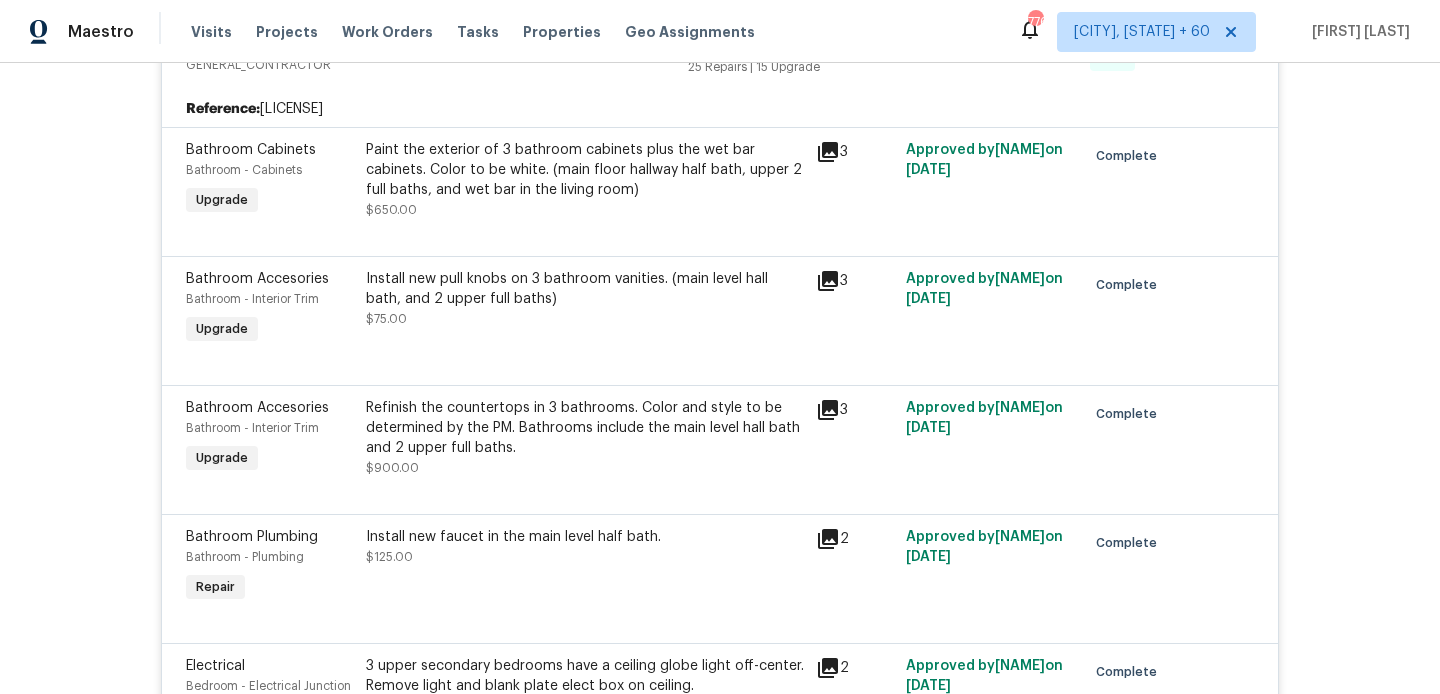 scroll, scrollTop: 635, scrollLeft: 0, axis: vertical 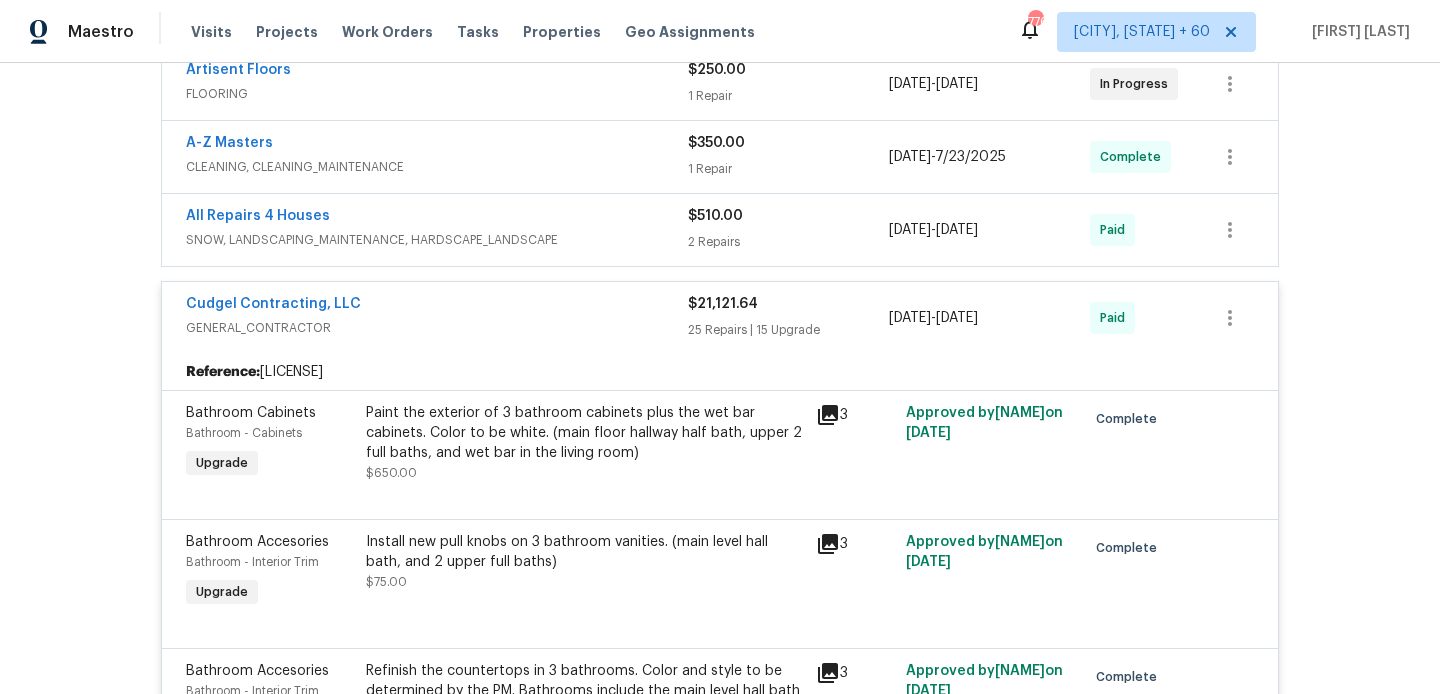 click on "Cudgel Contracting, LLC" at bounding box center [437, 306] 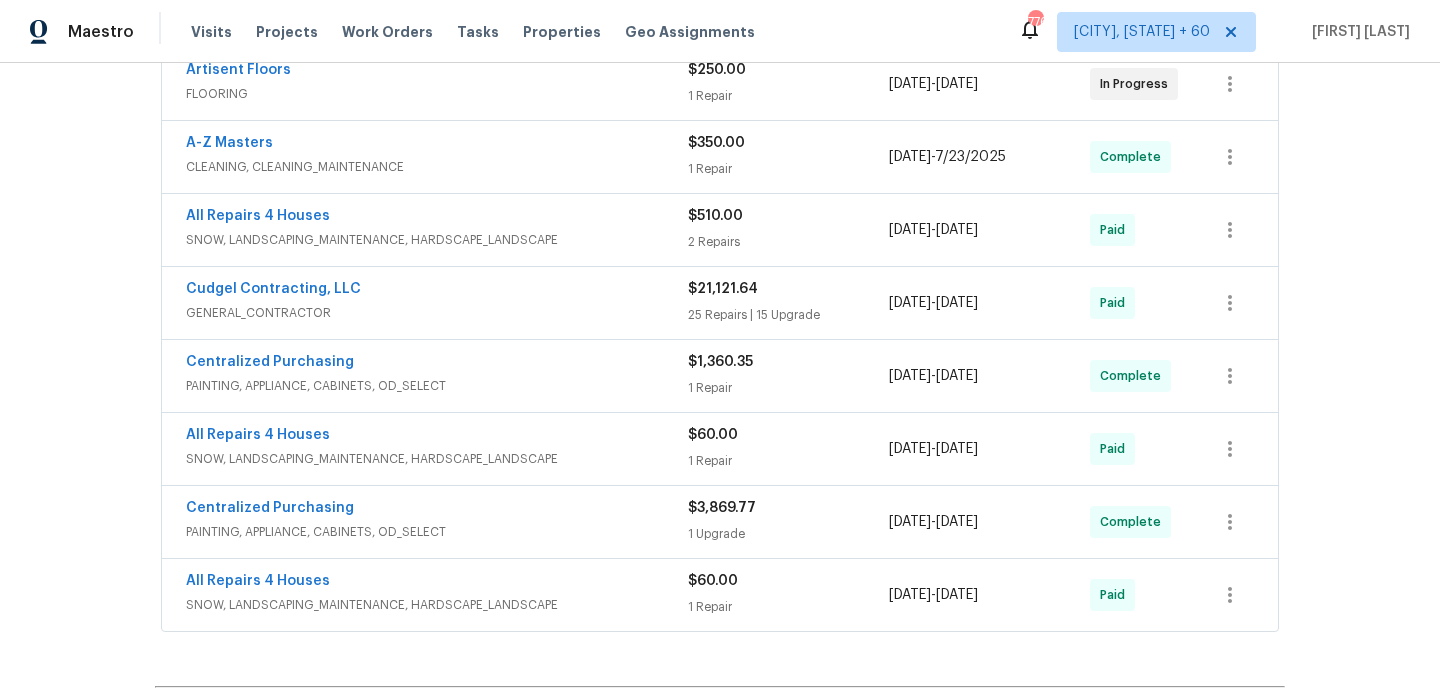 click on "All Repairs 4 Houses" at bounding box center (437, 583) 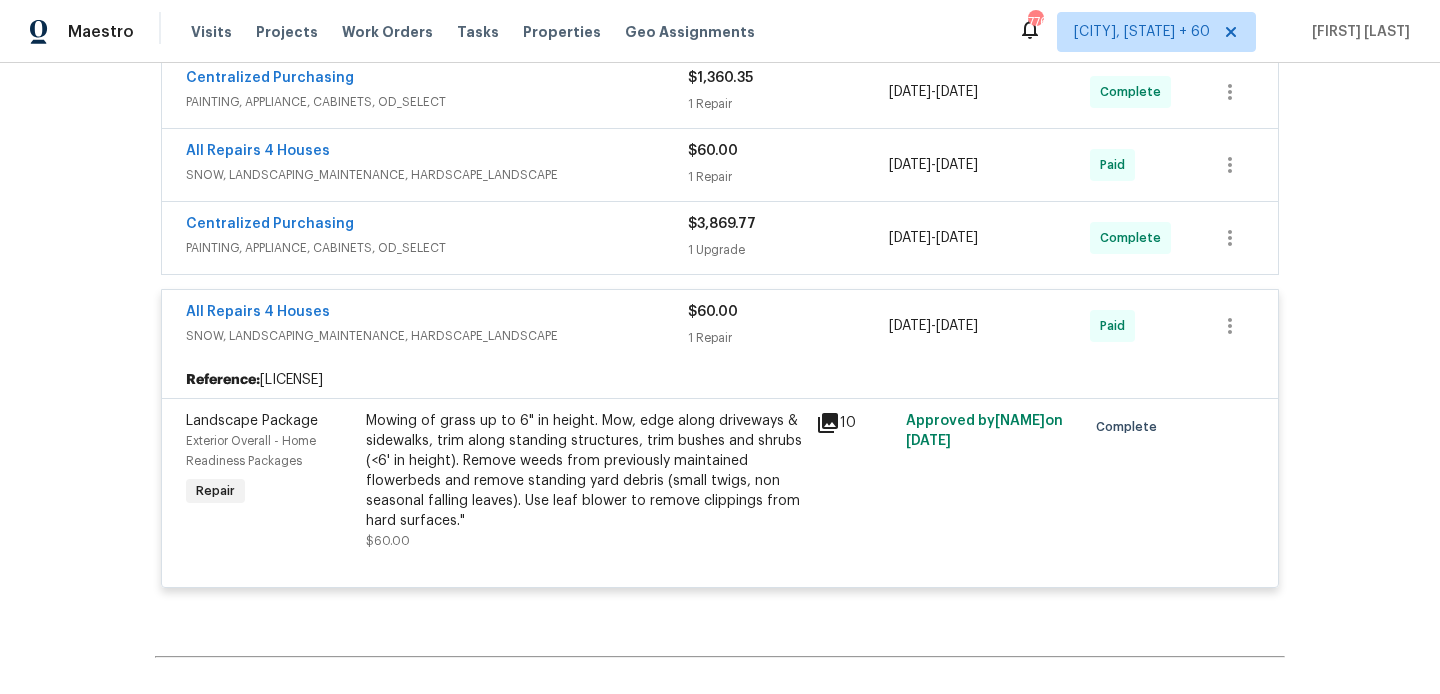 scroll, scrollTop: 920, scrollLeft: 0, axis: vertical 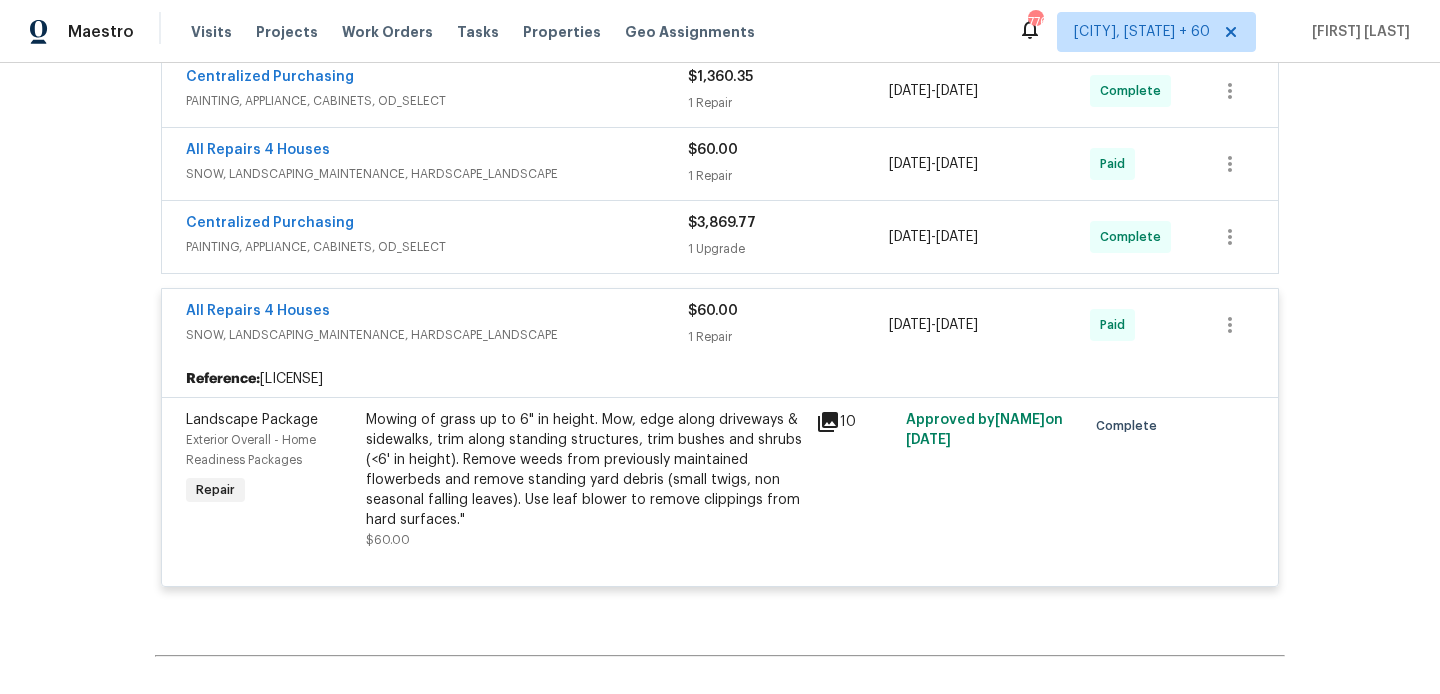 click on "All Repairs 4 Houses" at bounding box center [437, 313] 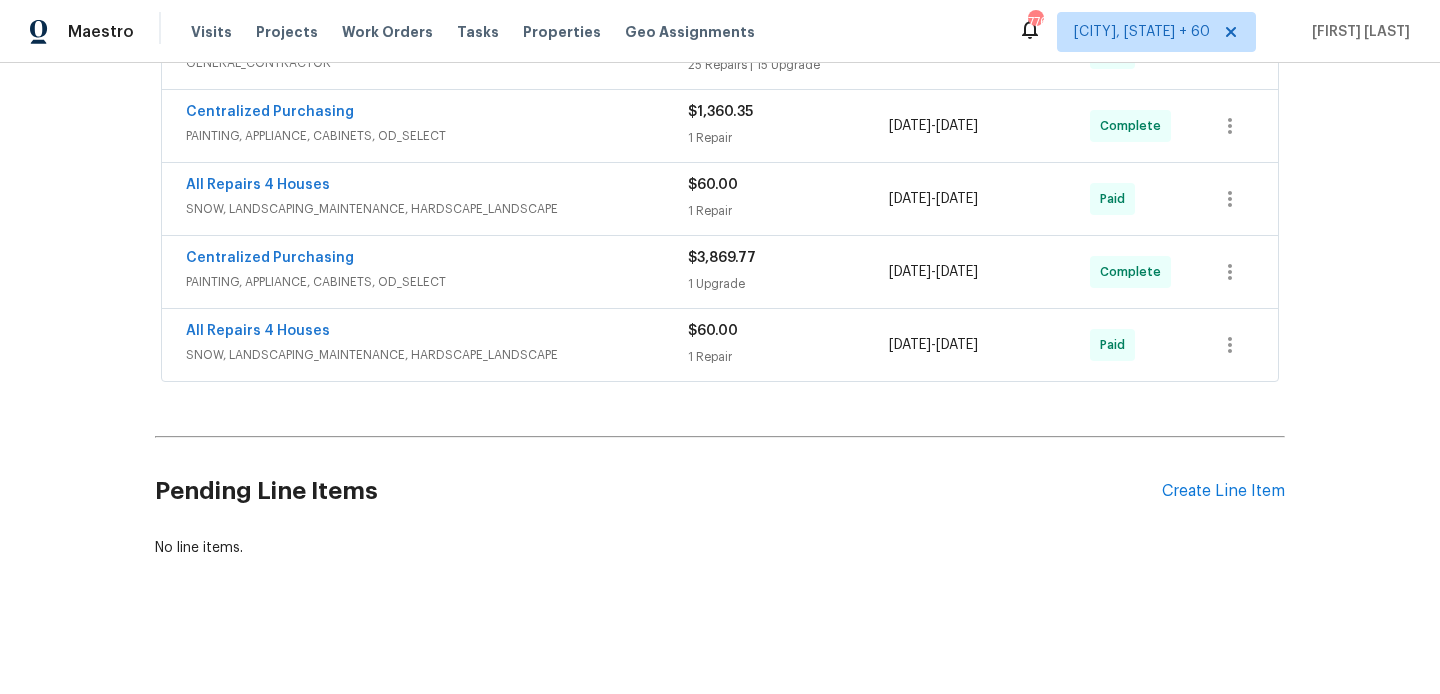 click on "All Repairs 4 Houses" at bounding box center [437, 187] 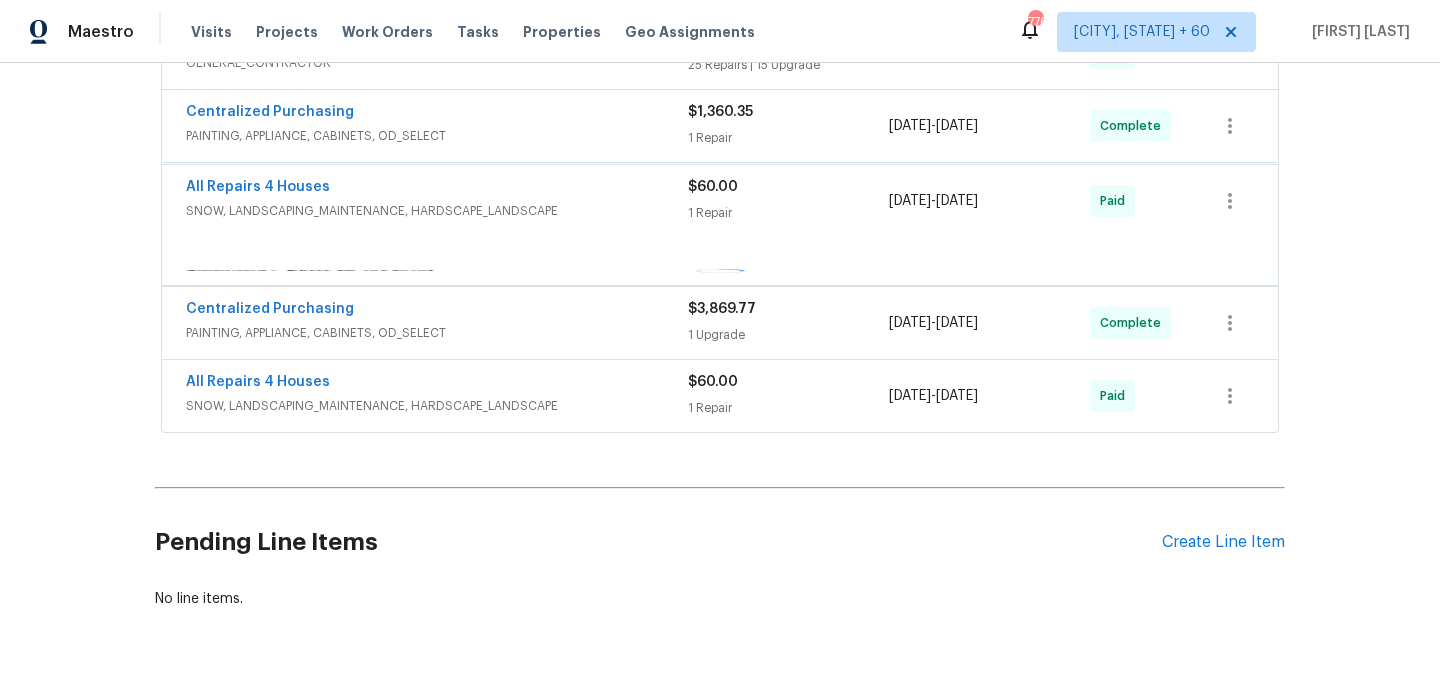 scroll, scrollTop: 920, scrollLeft: 0, axis: vertical 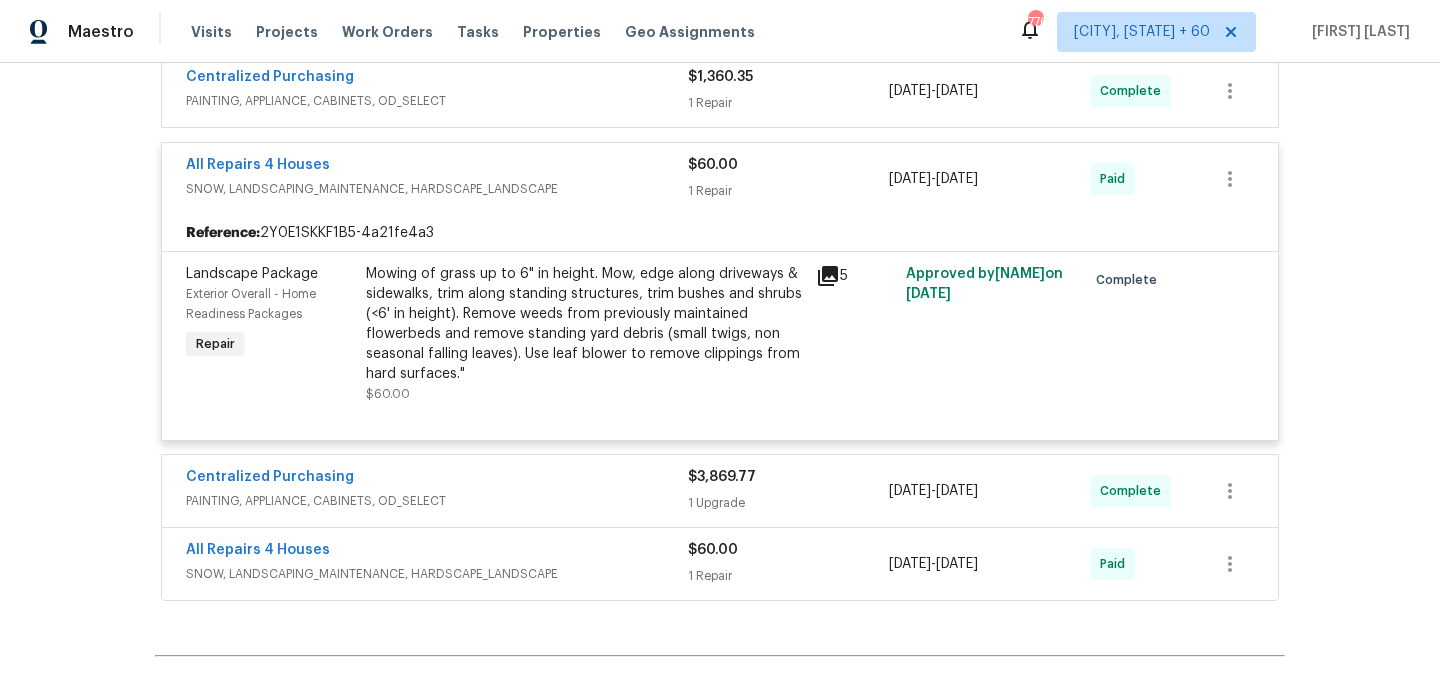 click on "SNOW, LANDSCAPING_MAINTENANCE, HARDSCAPE_LANDSCAPE" at bounding box center [437, 189] 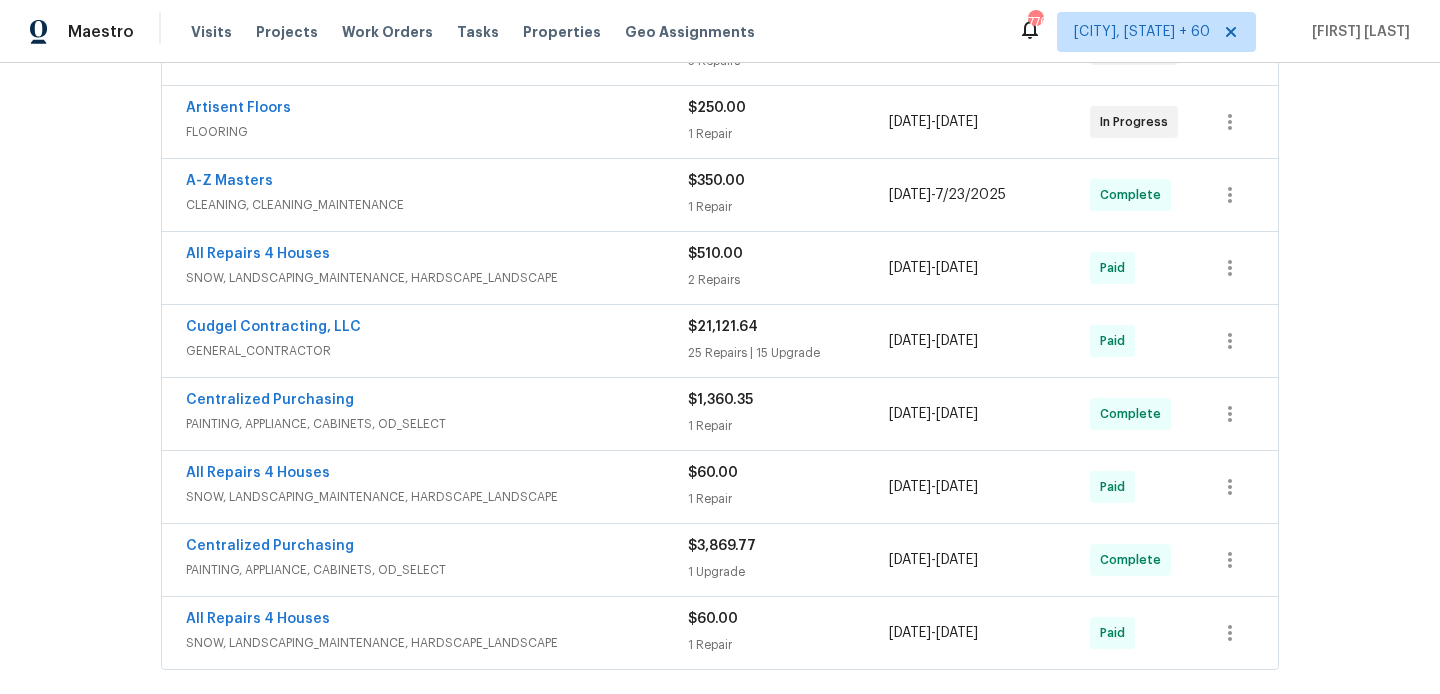 scroll, scrollTop: 488, scrollLeft: 0, axis: vertical 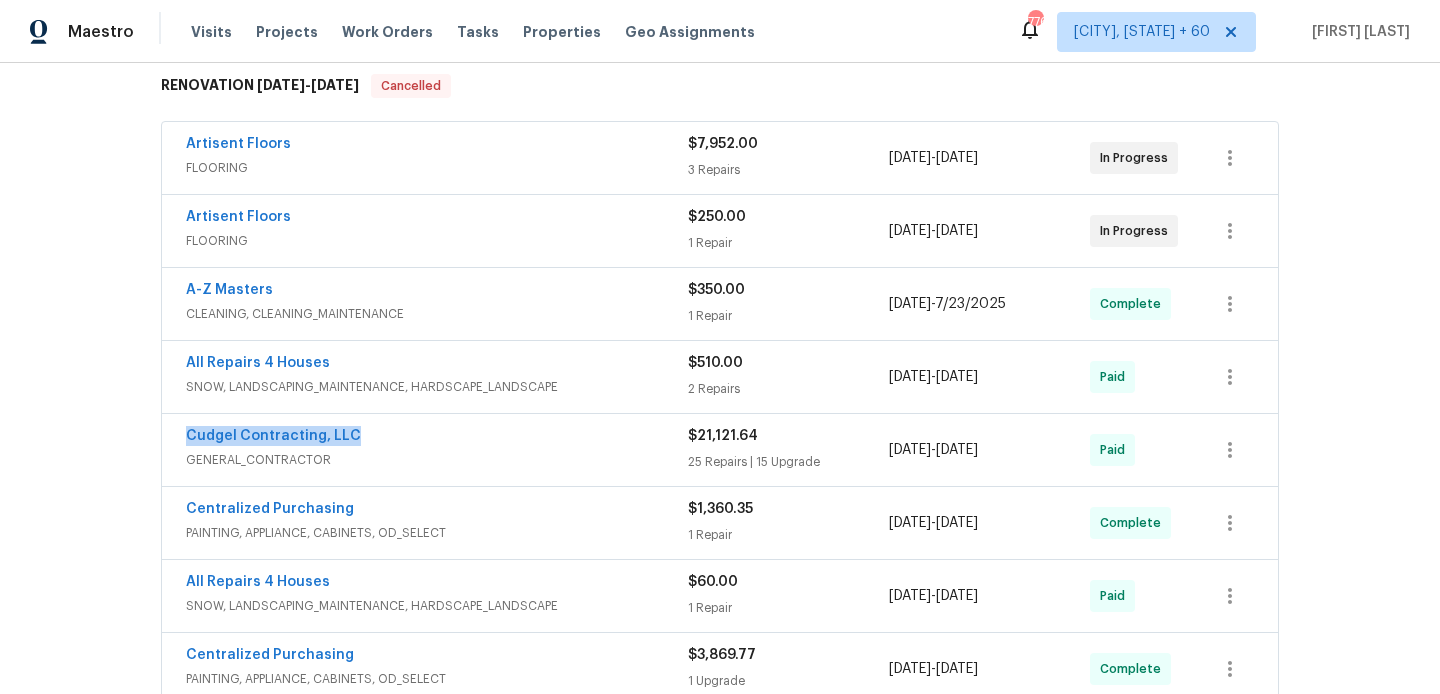drag, startPoint x: 377, startPoint y: 438, endPoint x: 183, endPoint y: 437, distance: 194.00258 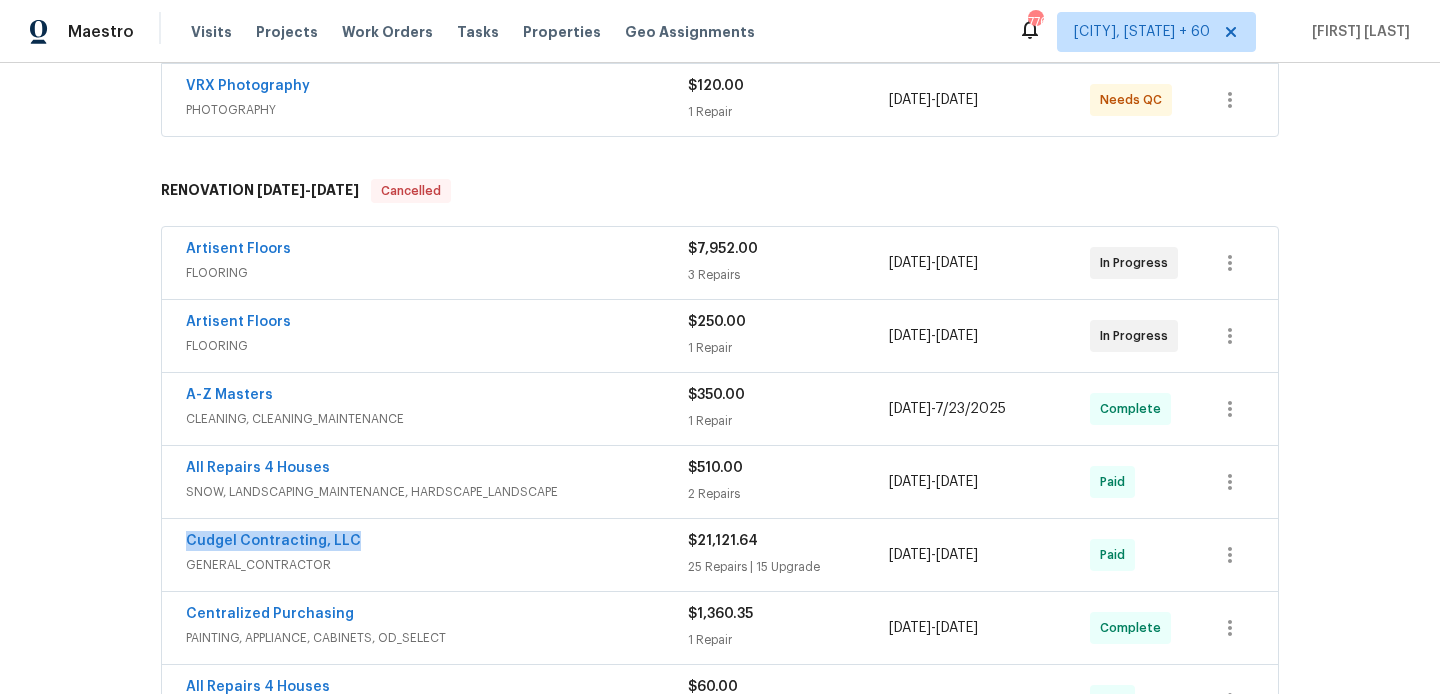 scroll, scrollTop: 479, scrollLeft: 0, axis: vertical 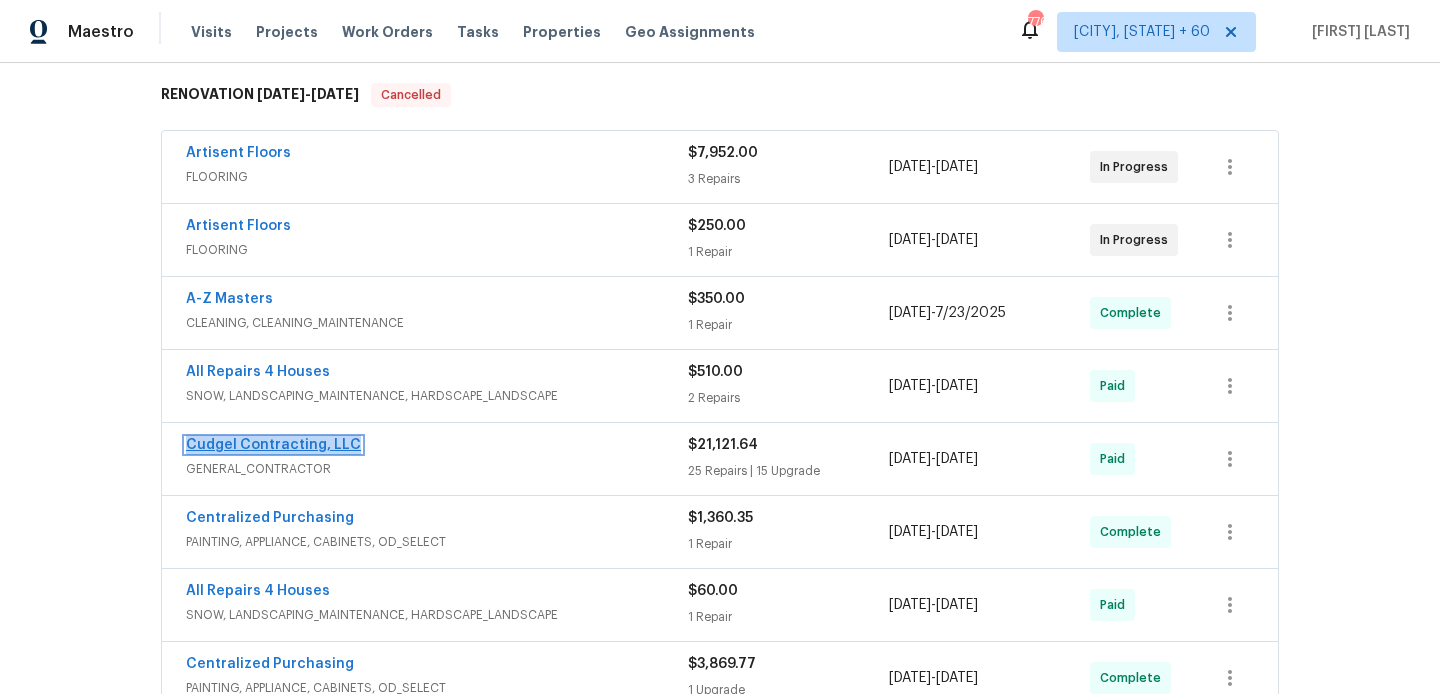click on "Cudgel Contracting, LLC" at bounding box center [273, 445] 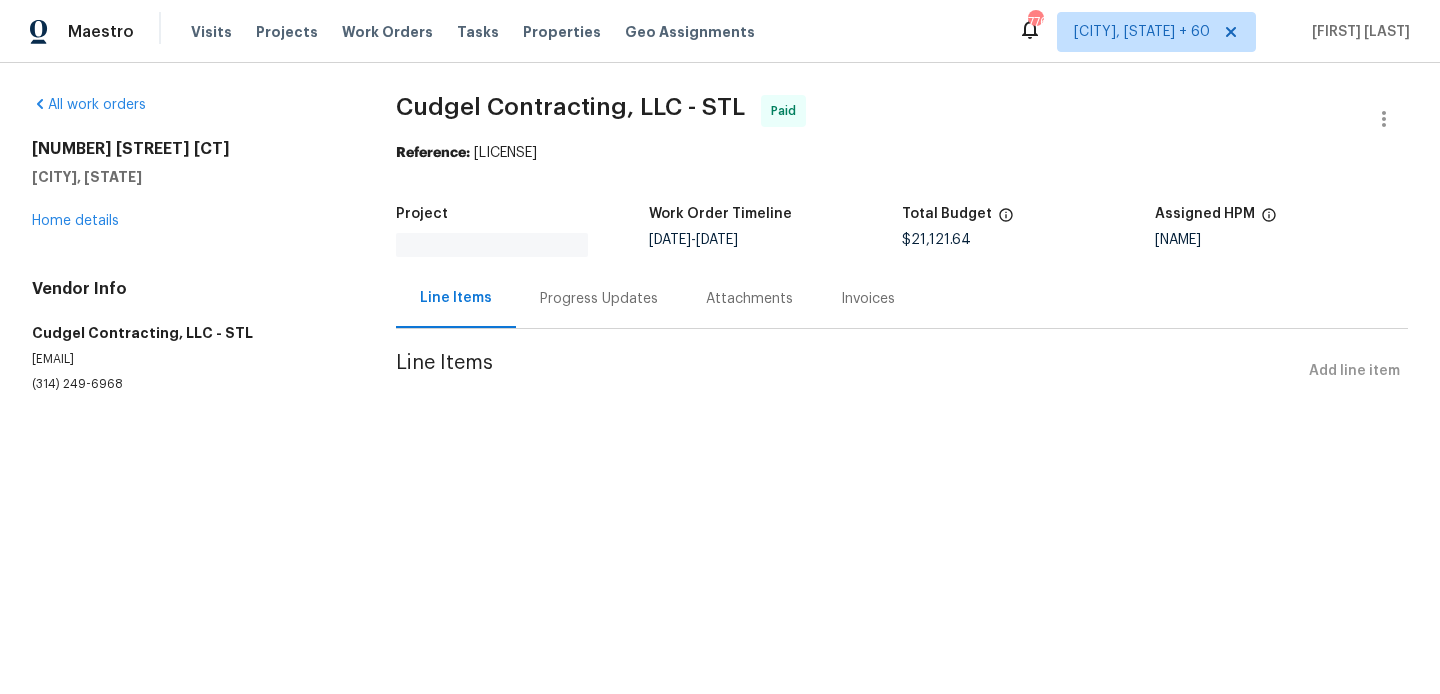 click on "Vendor Info Cudgel Contracting, LLC - STL [EMAIL] ([PHONE])" at bounding box center [190, 336] 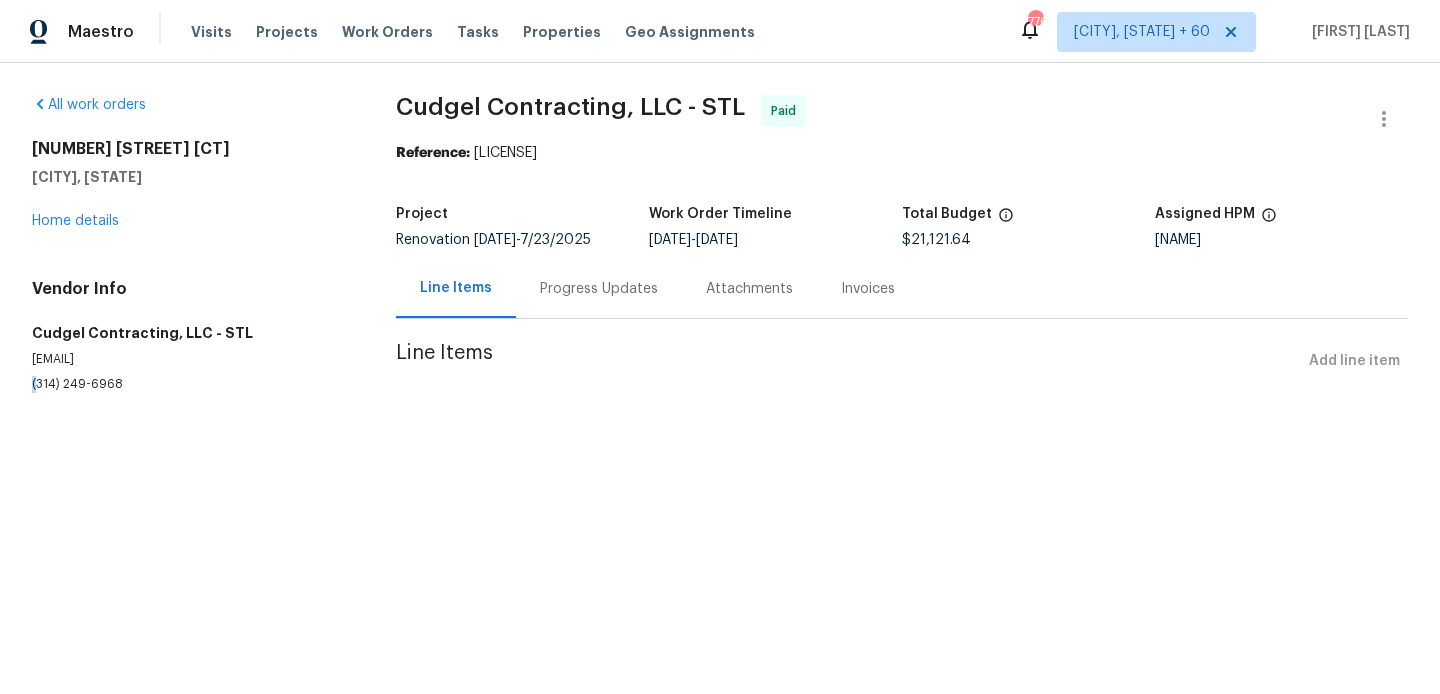click on "All work orders [NUMBER] [STREET] [CITY], [STATE] [ZIP] Home details Vendor Info Cudgel Contracting, LLC - STL [EMAIL] ([PHONE]) Cudgel Contracting, LLC - STL Paid Reference:   [REFERENCE] Project Renovation   [DATE]  -  [DATE] Work Order Timeline [DATE]  -  [DATE] Total Budget $21,121.64 Assigned HPM Michael Gruener Line Items Progress Updates Attachments Invoices Line Items Add line item" at bounding box center [720, 268] 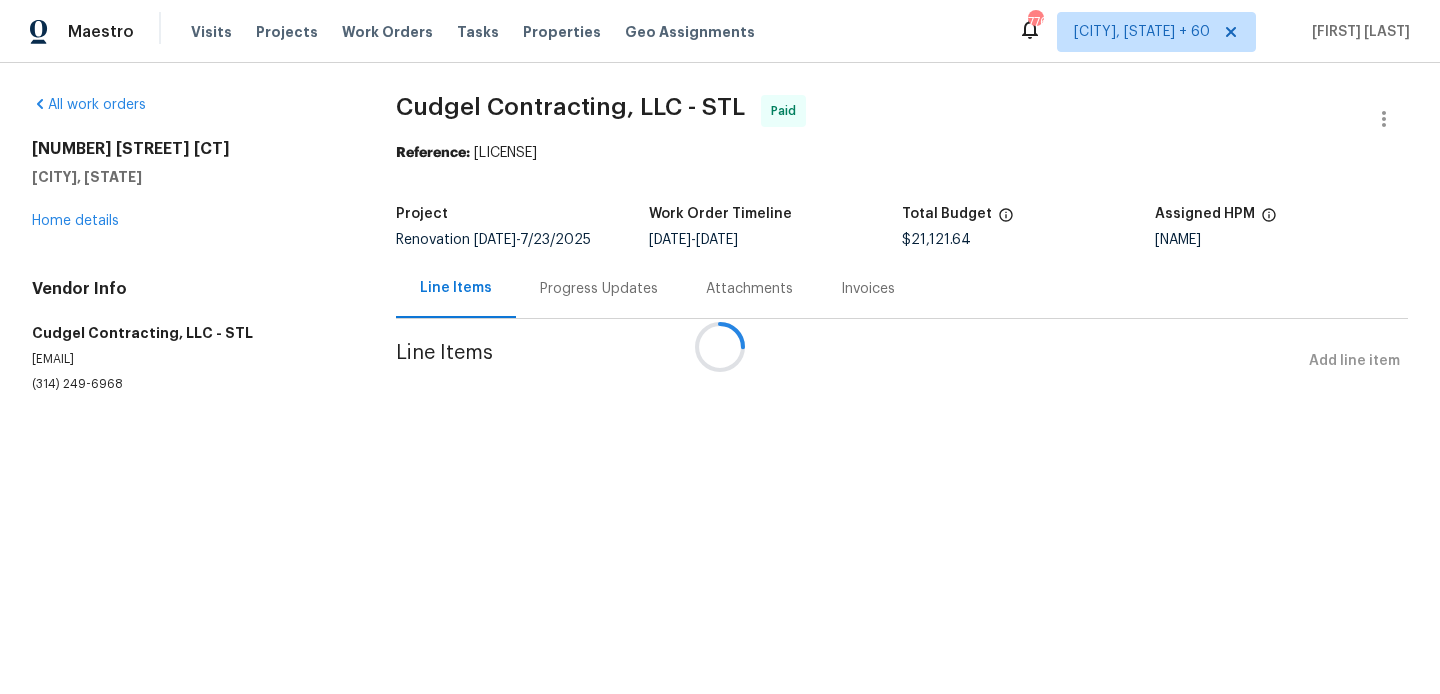 click at bounding box center [720, 347] 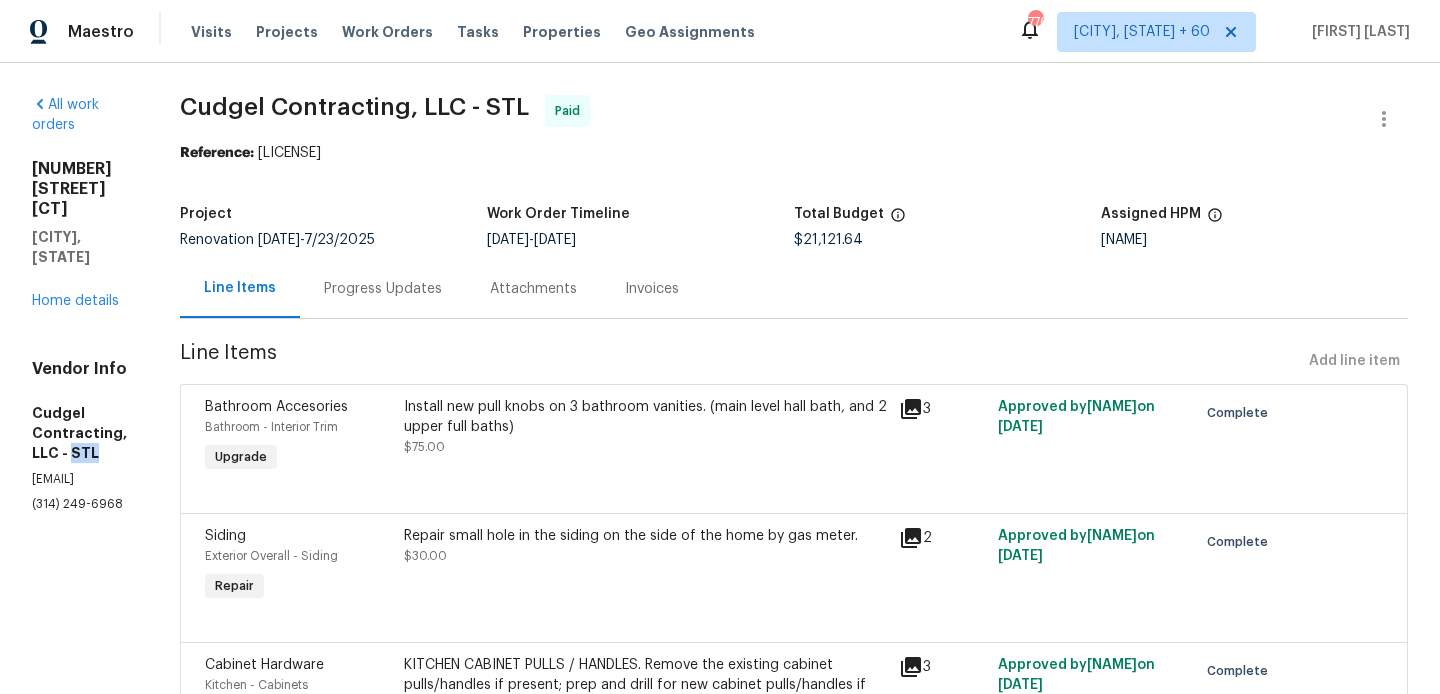 click on "Cudgel Contracting, LLC - STL" at bounding box center (82, 433) 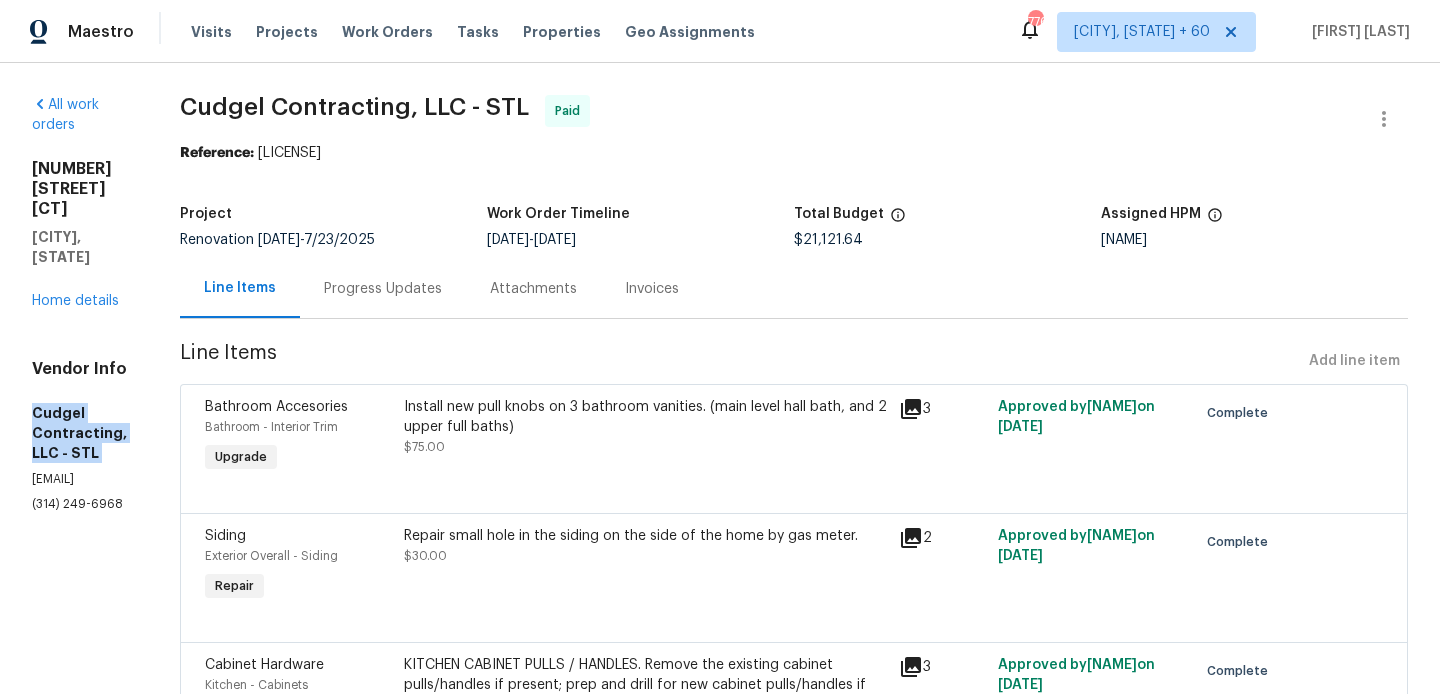 click on "Cudgel Contracting, LLC - STL" at bounding box center [82, 433] 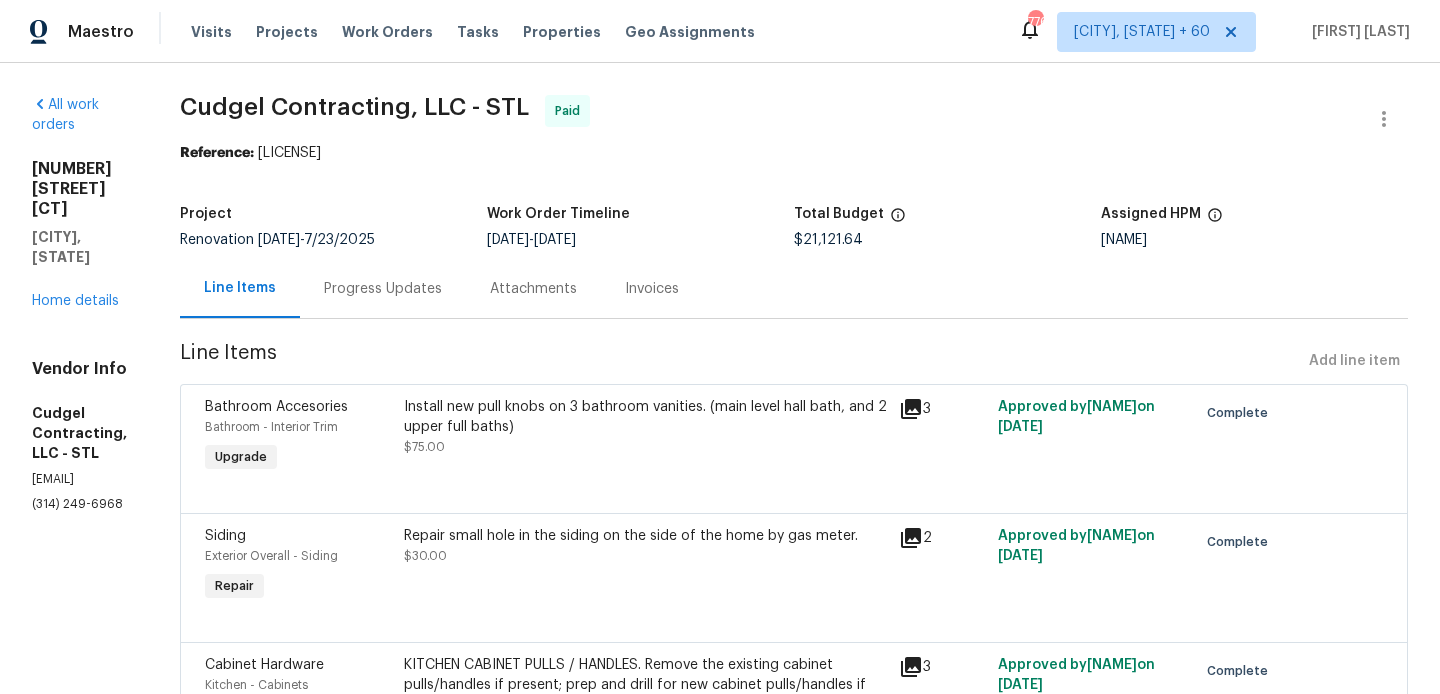 click on "[EMAIL]" at bounding box center (82, 479) 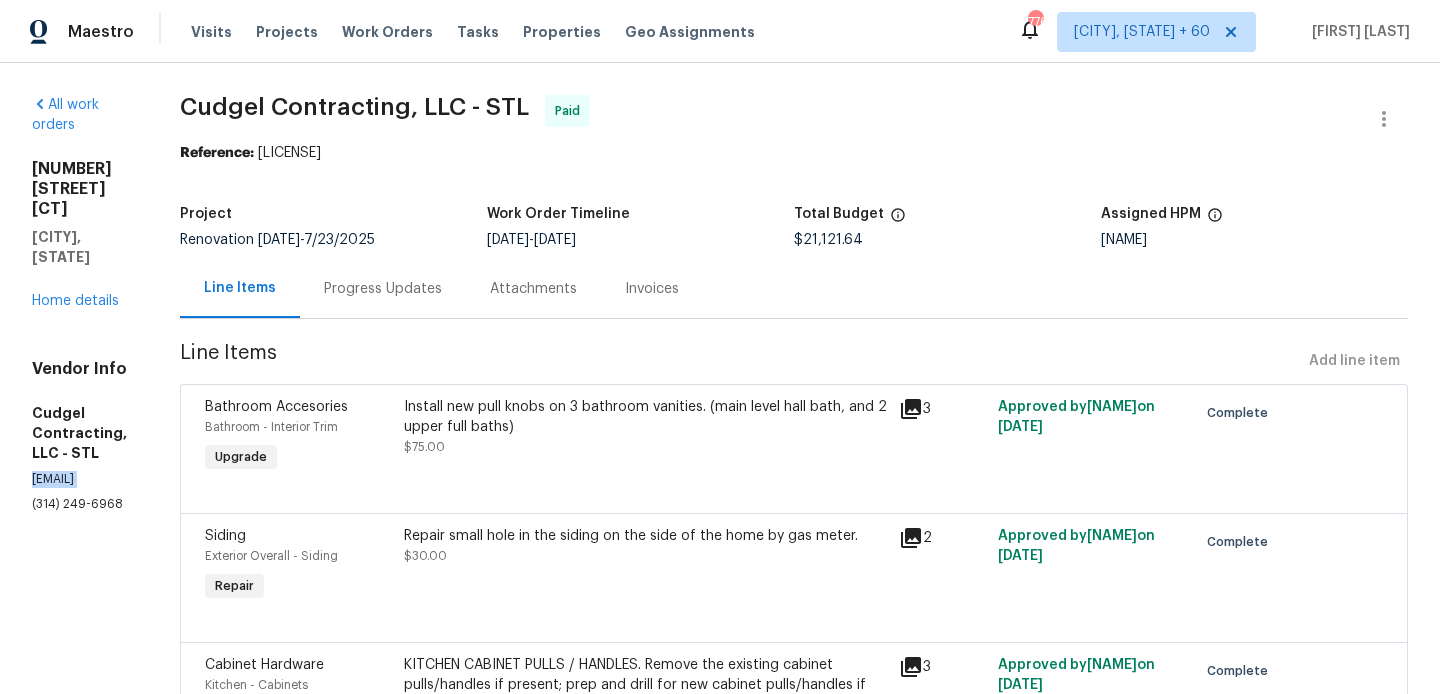 click on "[EMAIL]" at bounding box center [82, 479] 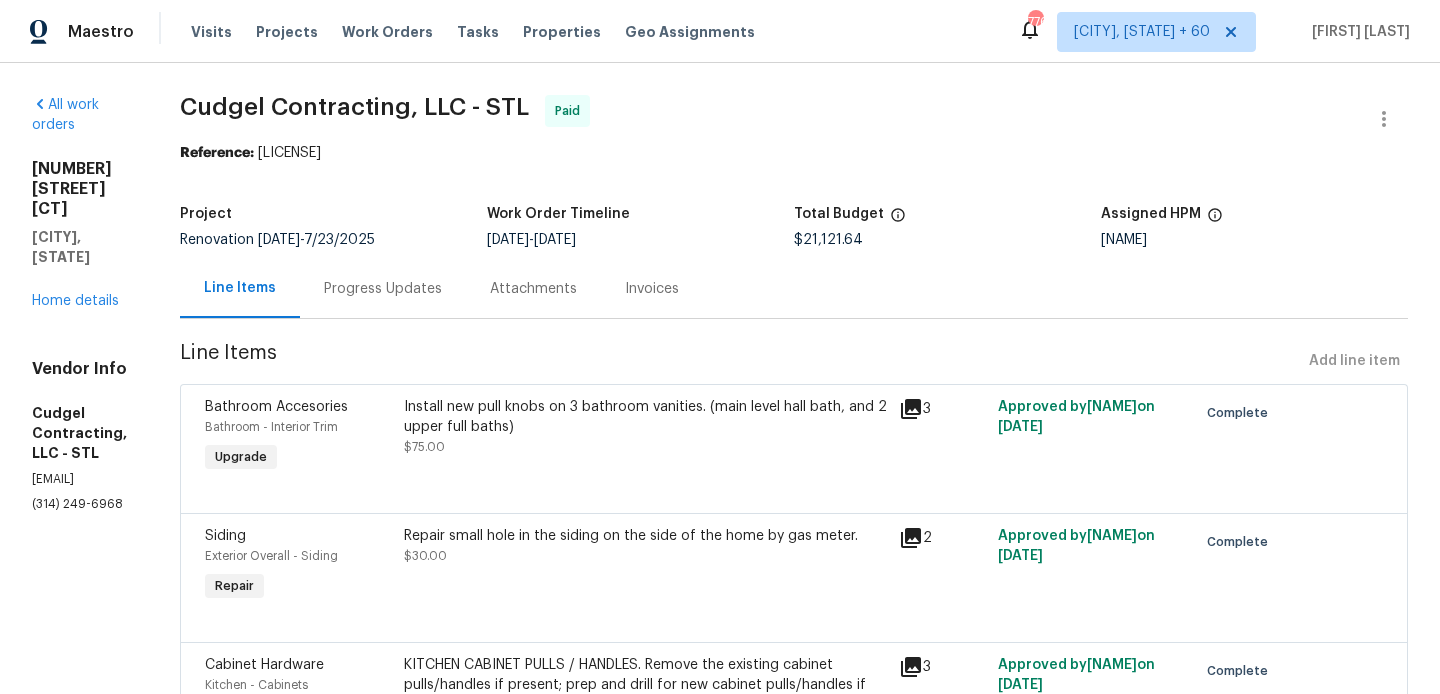 click on "All work orders [ADDRESS] [CITY], [STATE] Home details Vendor Info Cudgel Contracting, LLC - STL [EMAIL] ([PHONE])" at bounding box center [82, 2933] 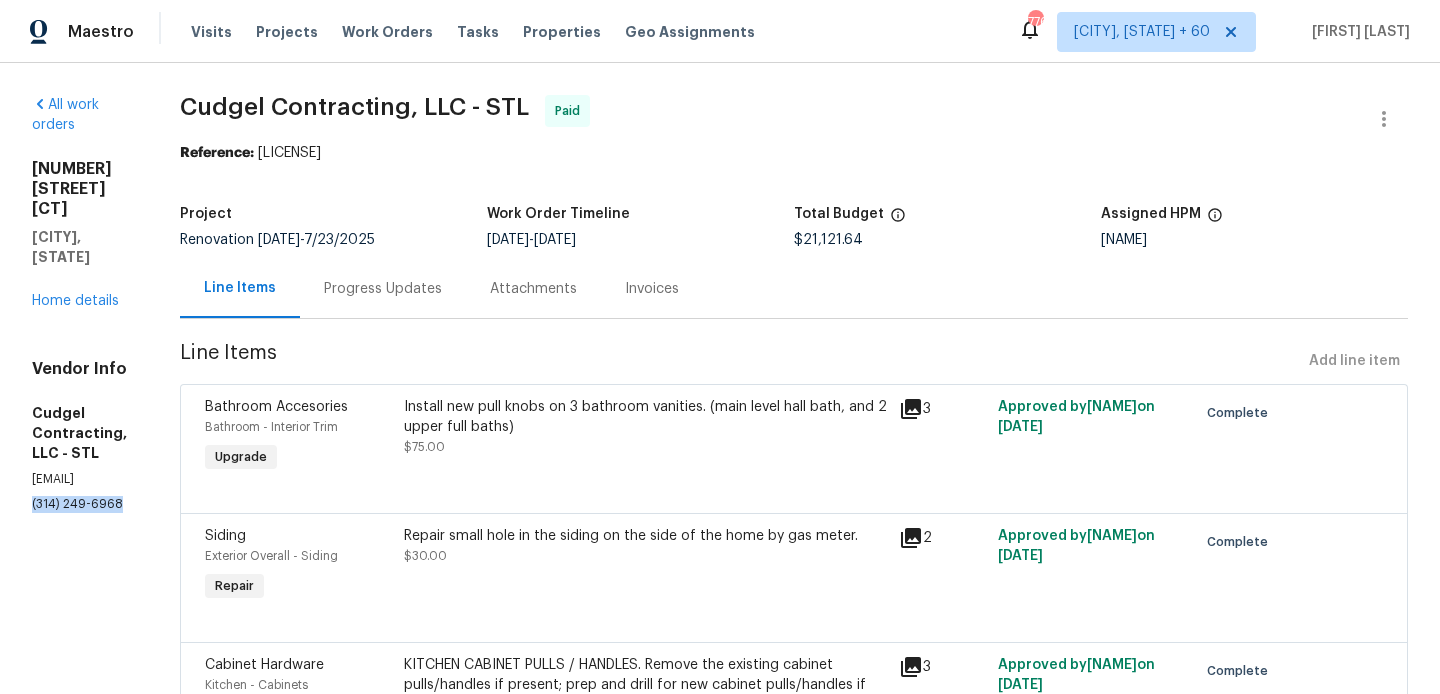 click on "All work orders [ADDRESS] [CITY], [STATE] Home details Vendor Info Cudgel Contracting, LLC - STL [EMAIL] ([PHONE])" at bounding box center [82, 2933] 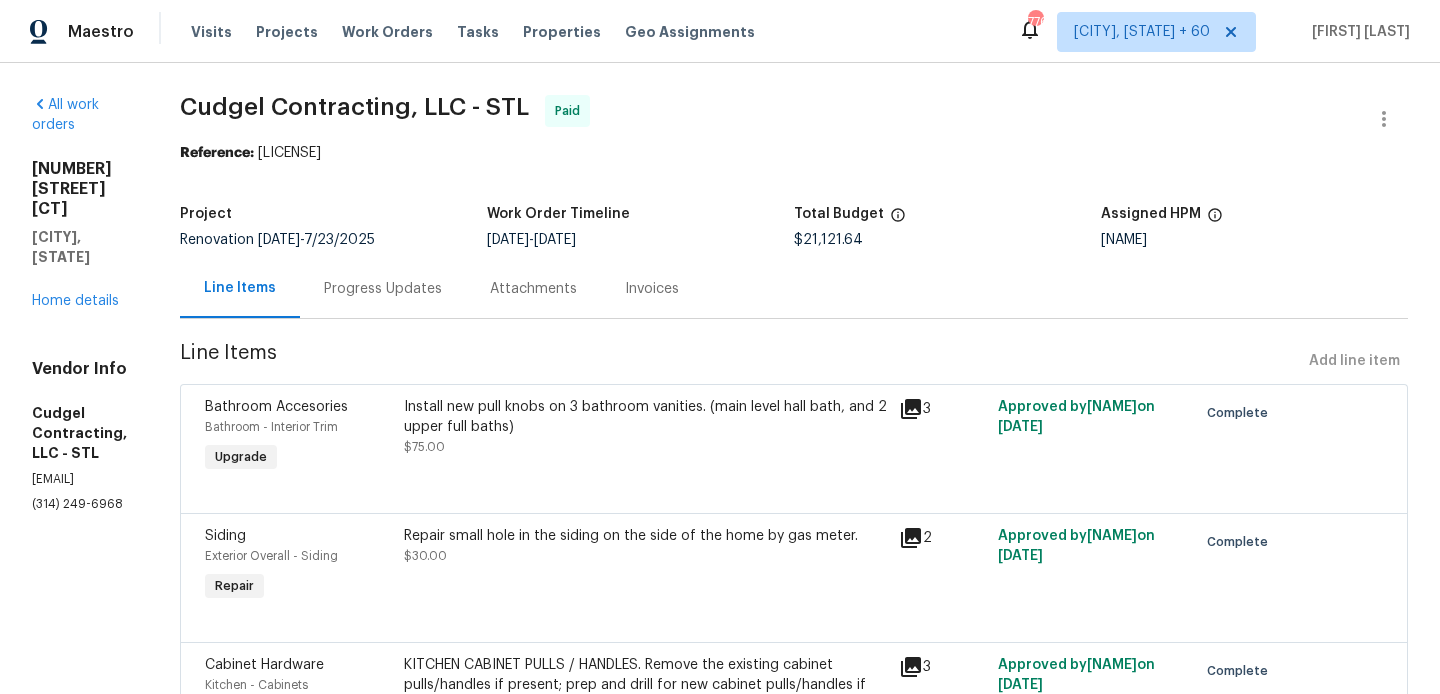 click on "Total Budget" at bounding box center (947, 220) 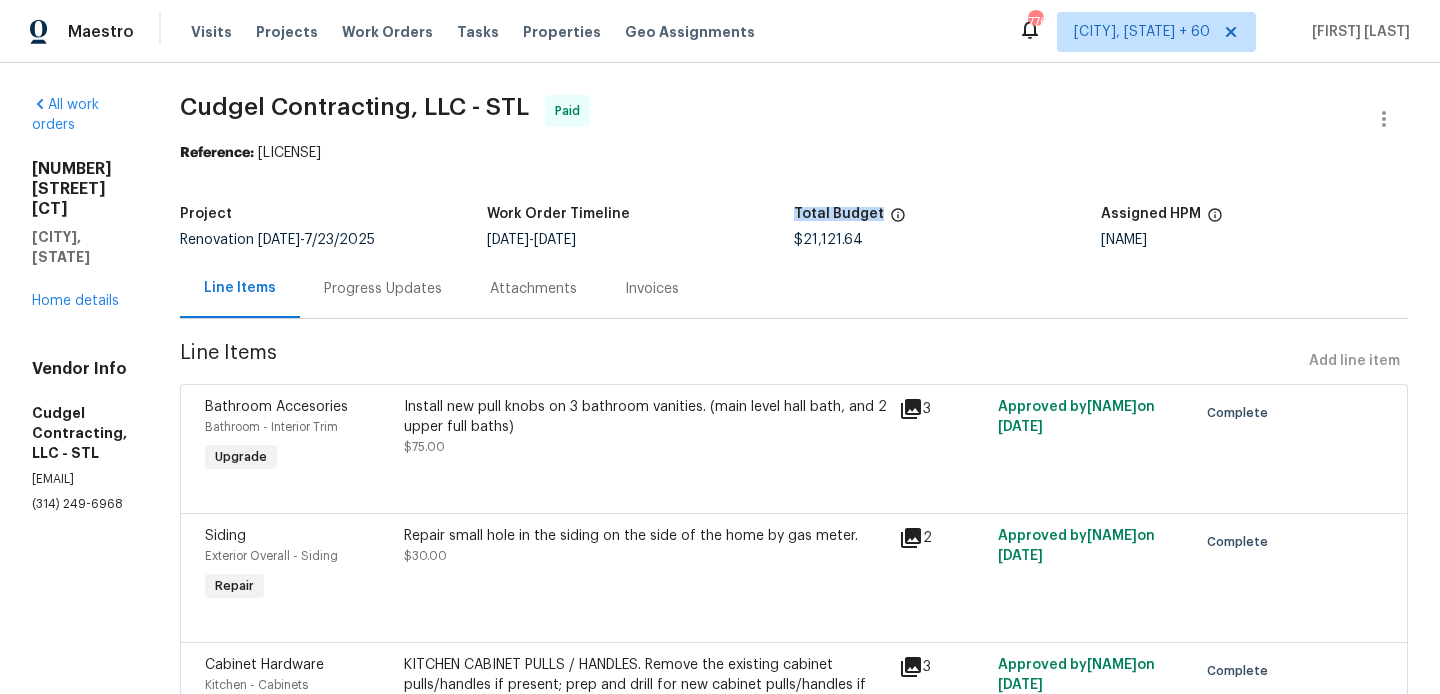 click on "Total Budget" at bounding box center (947, 220) 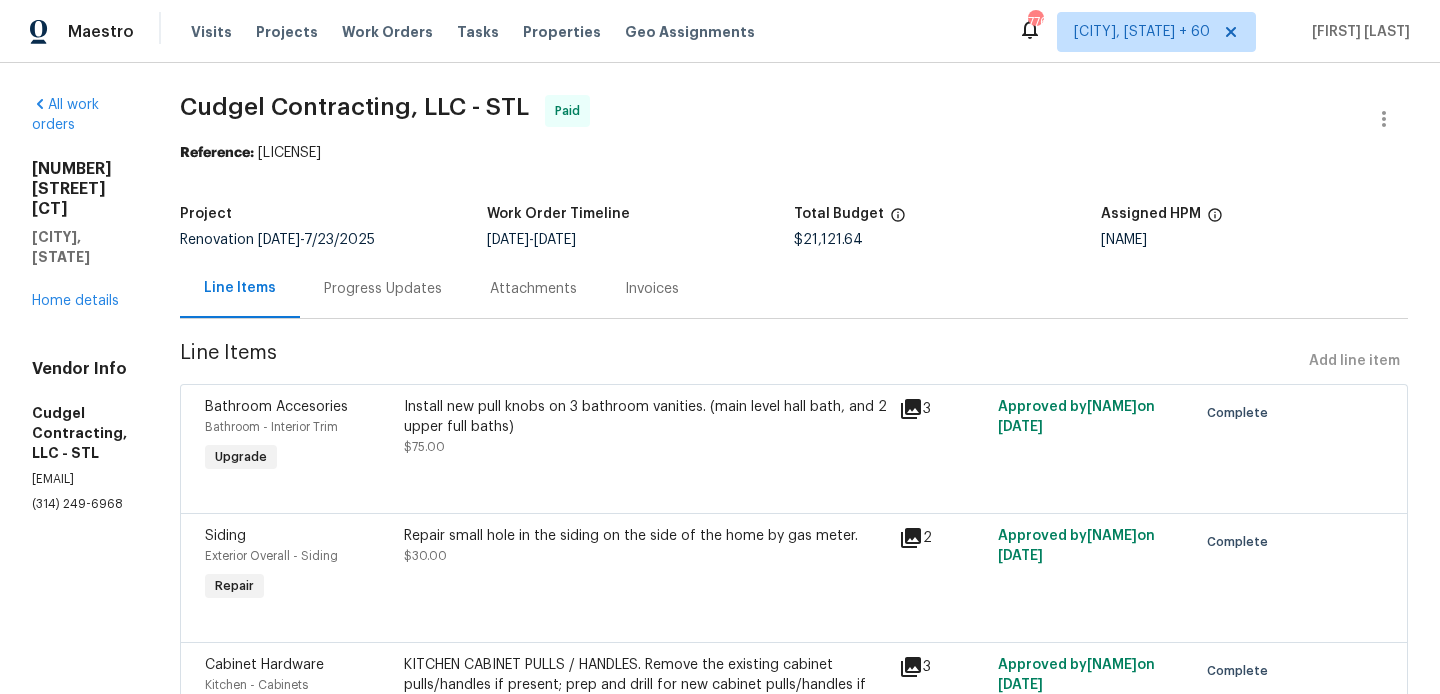 click on "Project Renovation   [DATE]  -  [DATE] Work Order Timeline [DATE]  -  [DATE] Total Budget [PRICE] Assigned HPM [NAME]" at bounding box center [794, 227] 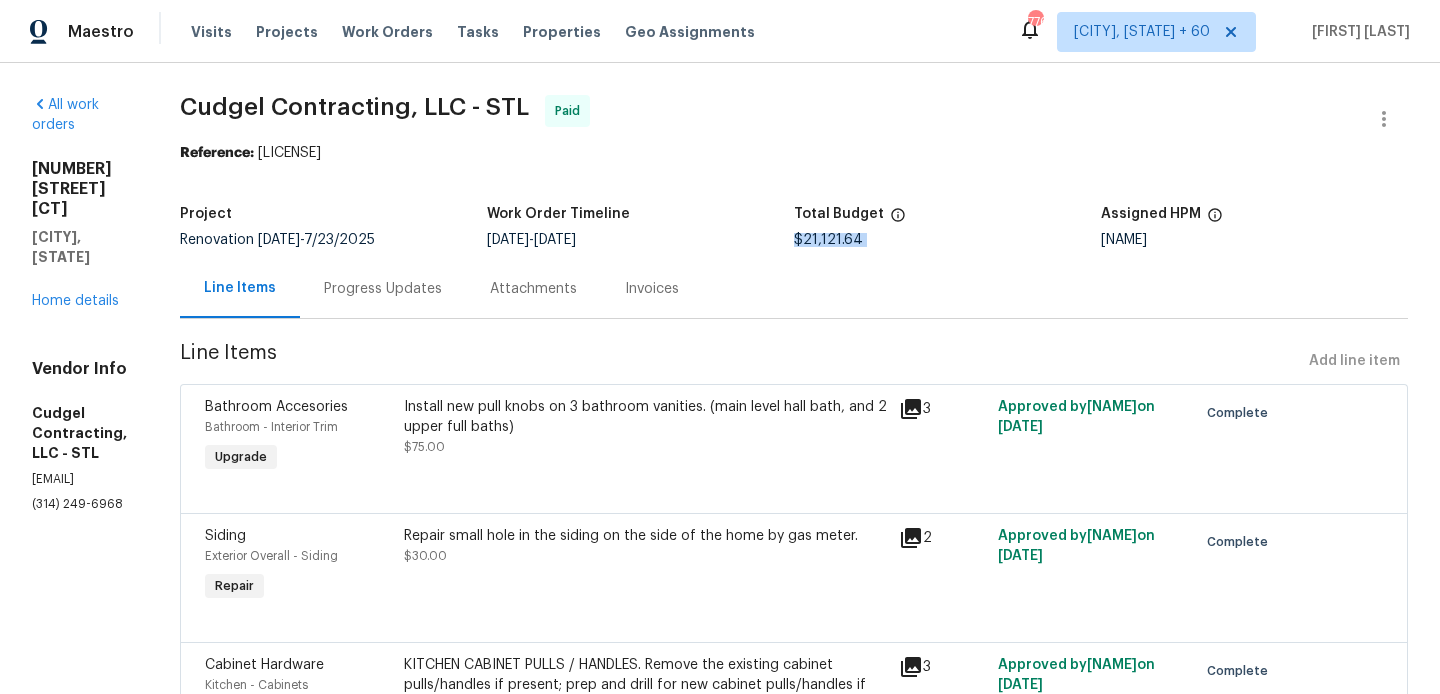 click on "Project Renovation   [DATE]  -  [DATE] Work Order Timeline [DATE]  -  [DATE] Total Budget [PRICE] Assigned HPM [NAME]" at bounding box center [794, 227] 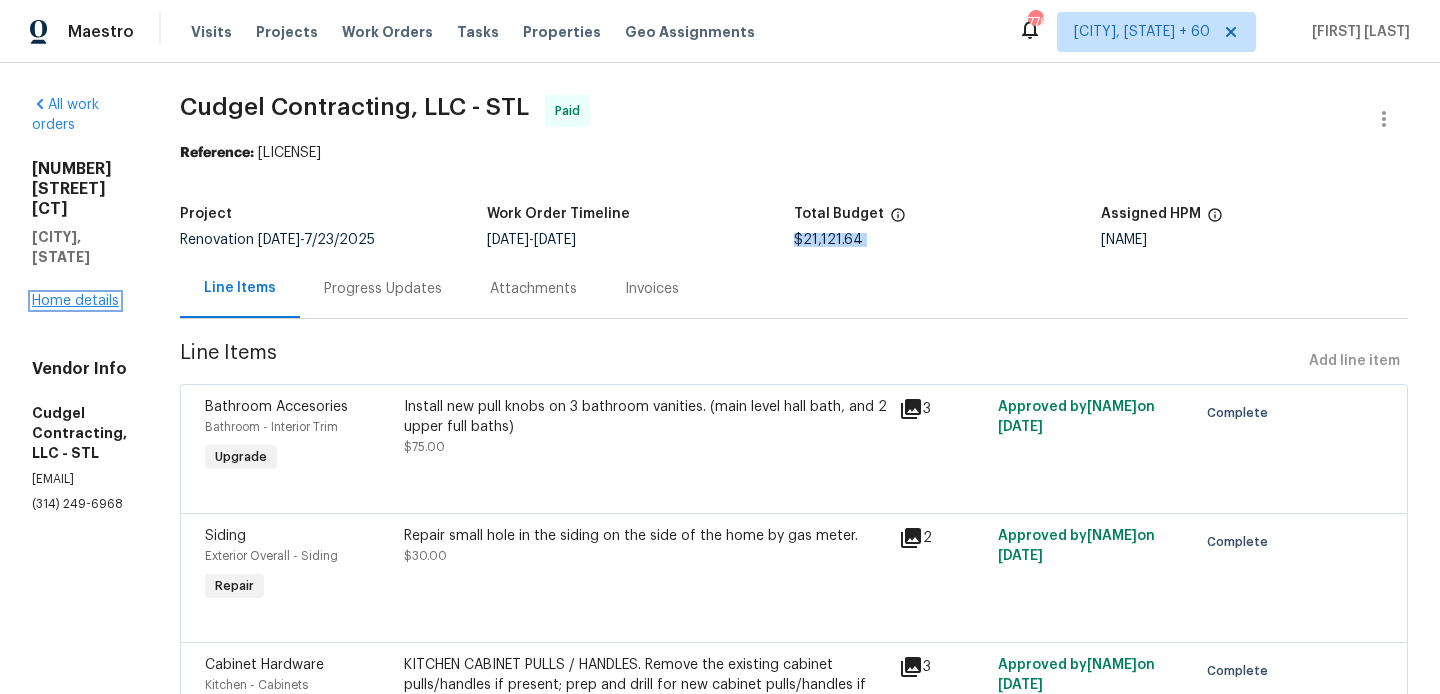 click on "Home details" at bounding box center (75, 301) 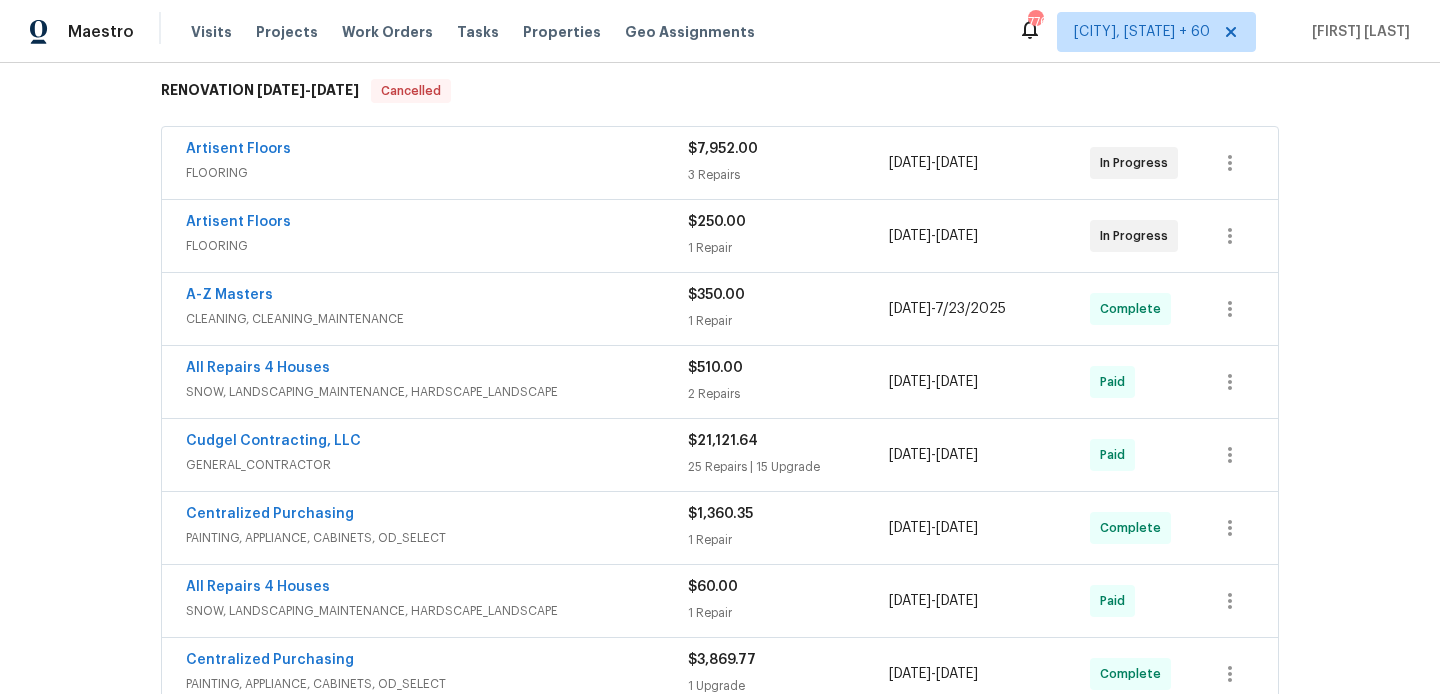 scroll, scrollTop: 453, scrollLeft: 0, axis: vertical 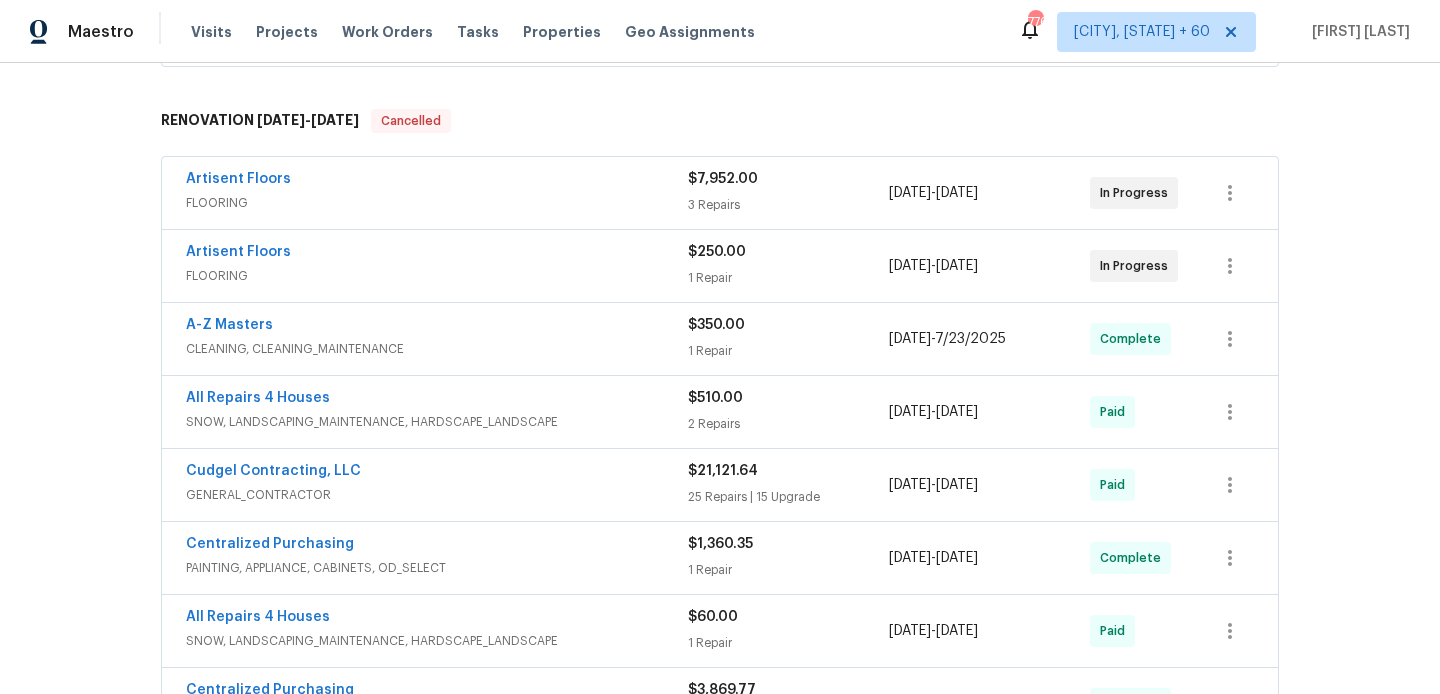click on "All Repairs 4 Houses" at bounding box center [437, 400] 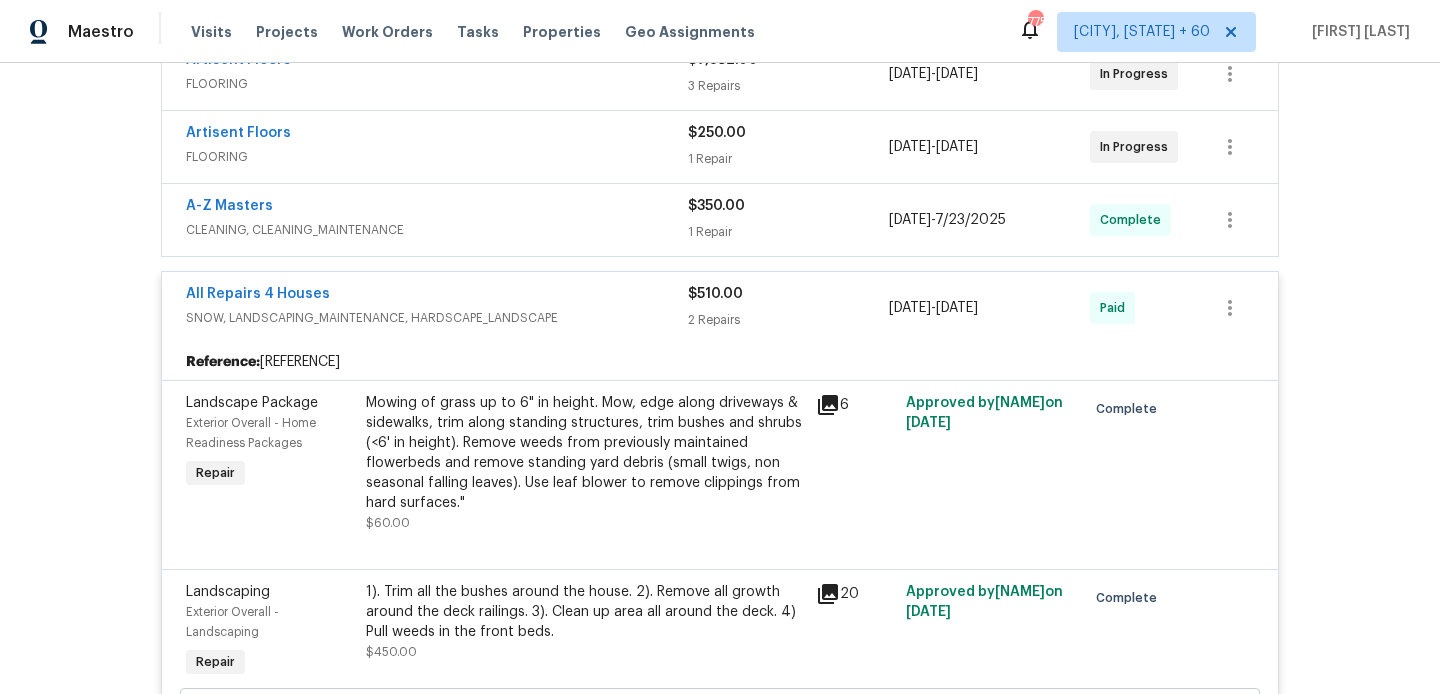 scroll, scrollTop: 554, scrollLeft: 0, axis: vertical 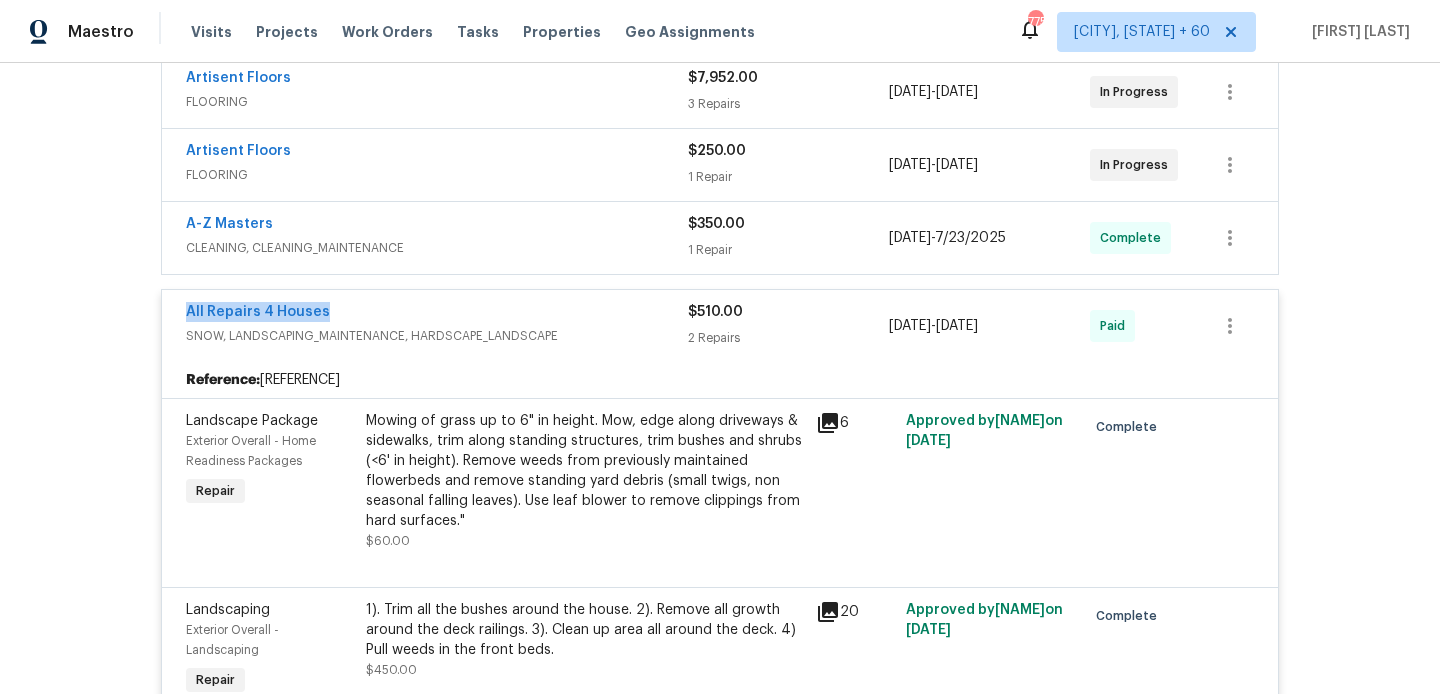 drag, startPoint x: 335, startPoint y: 304, endPoint x: 169, endPoint y: 312, distance: 166.19266 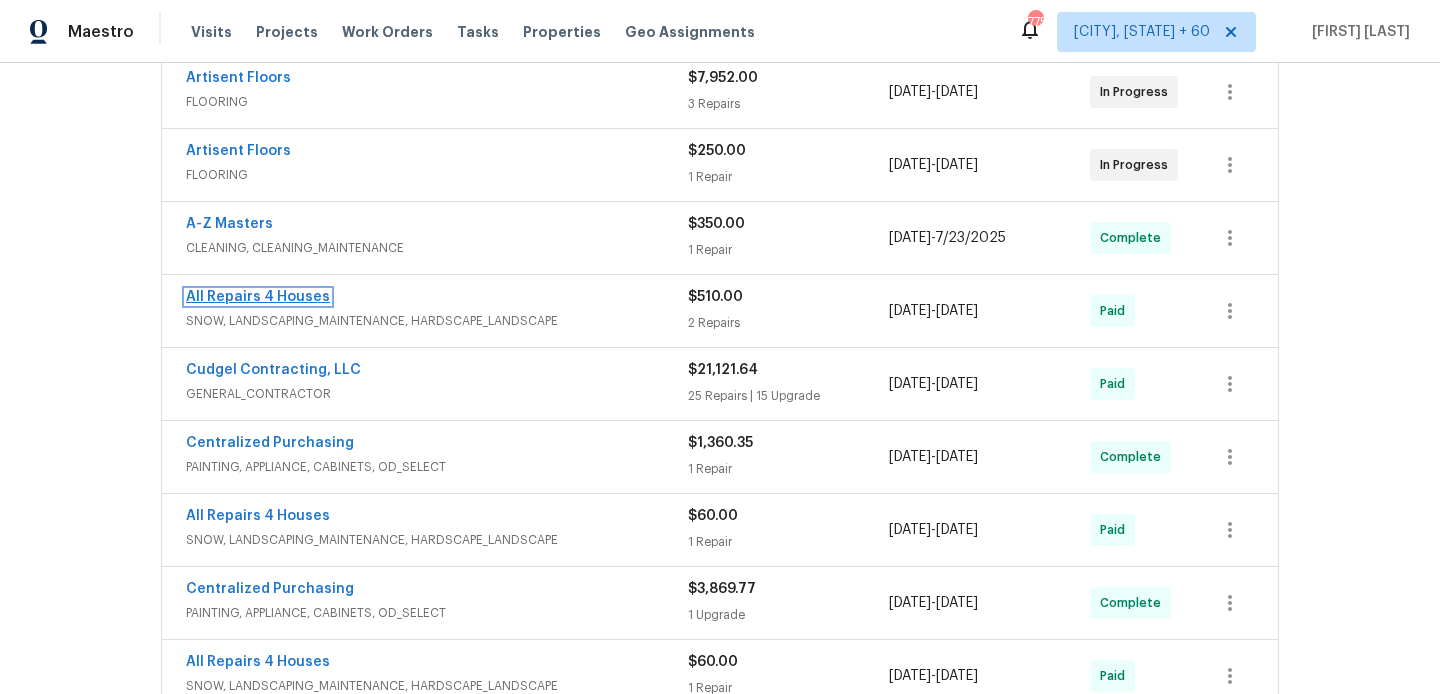 click on "All Repairs 4 Houses" at bounding box center (258, 297) 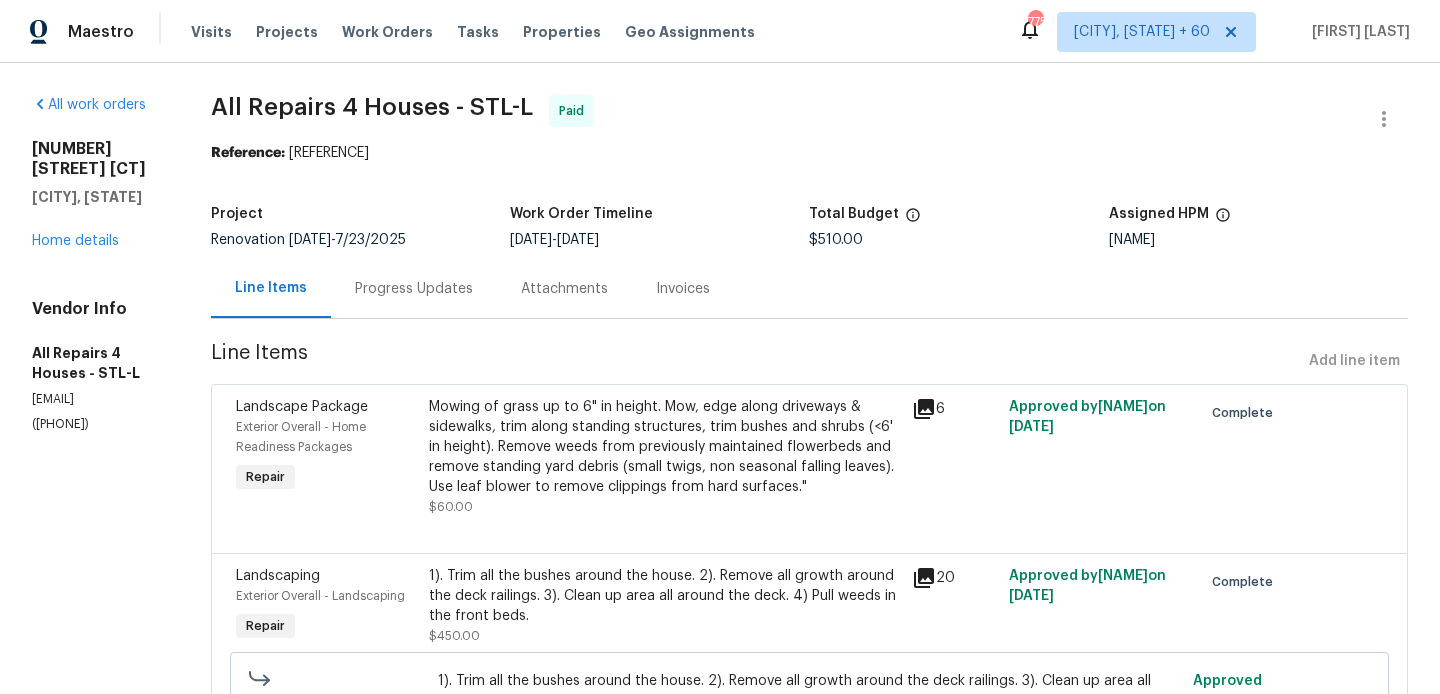 click on "$510.00" at bounding box center [836, 240] 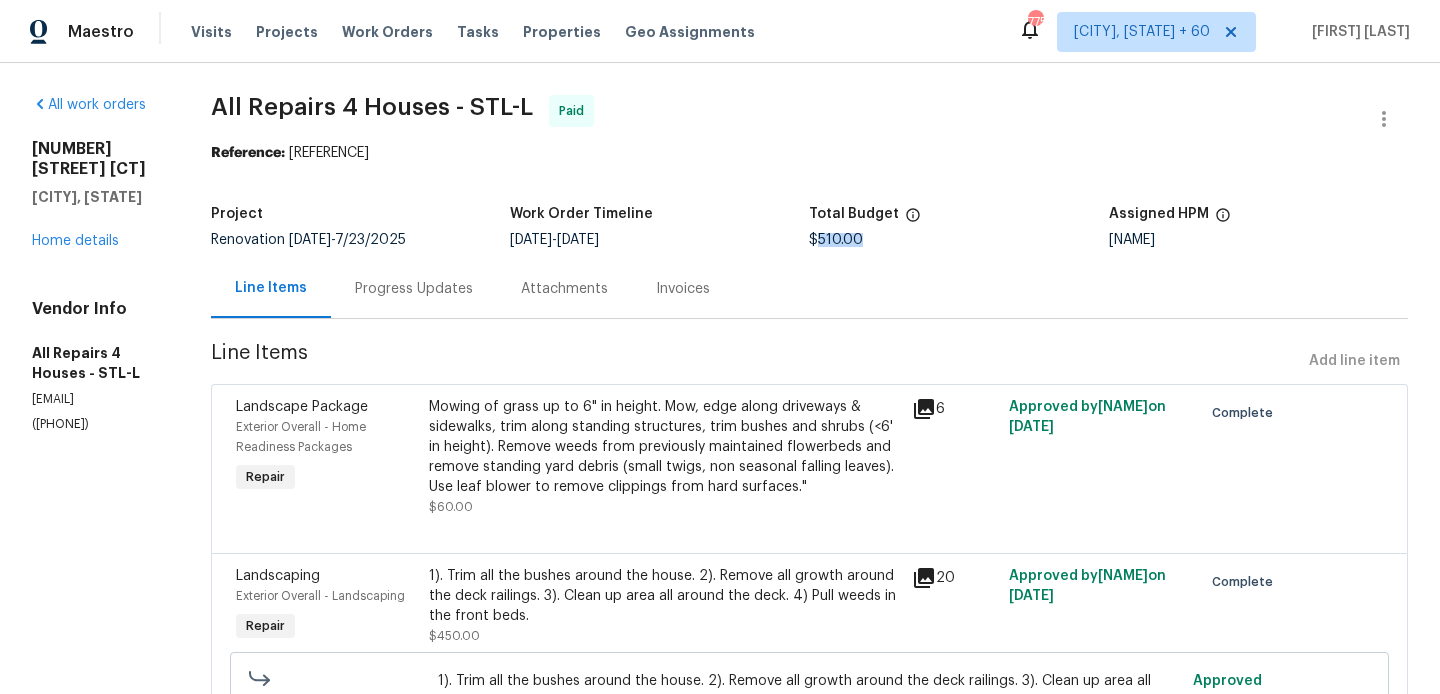 click on "$510.00" at bounding box center (836, 240) 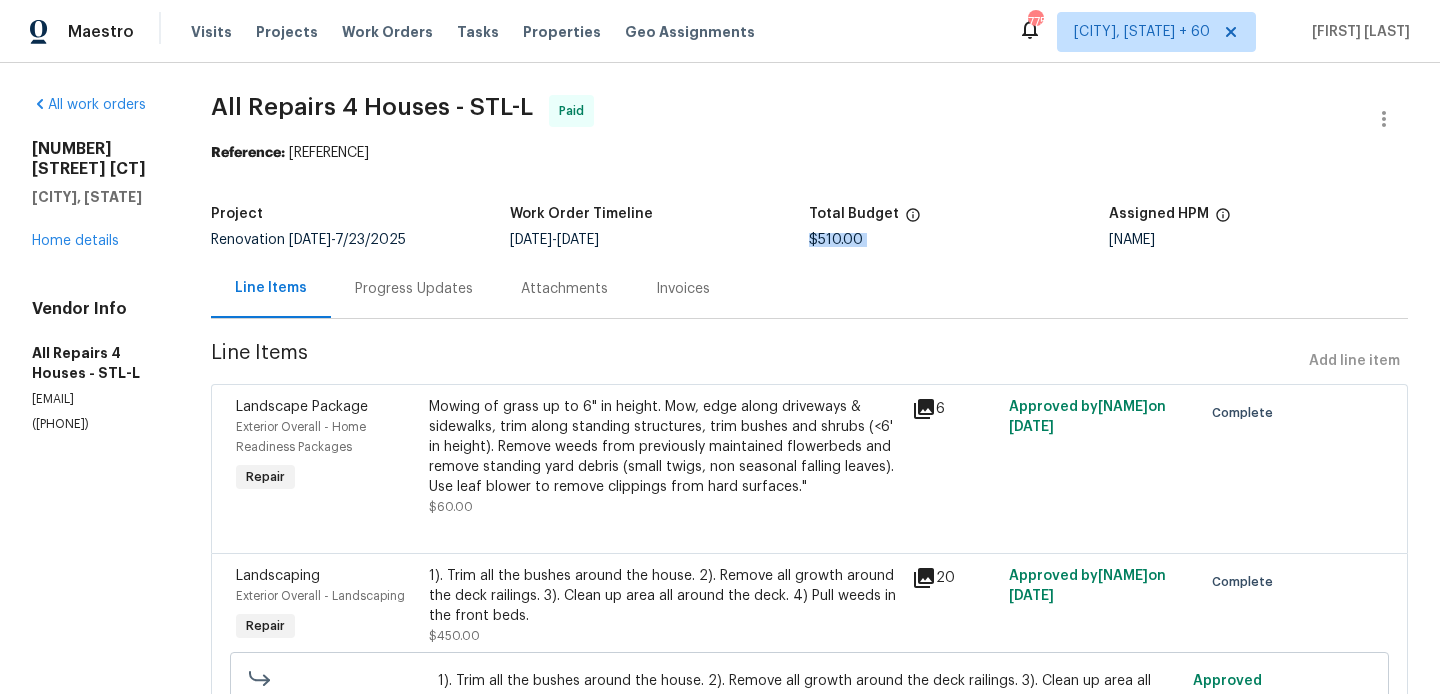 click on "$510.00" at bounding box center [836, 240] 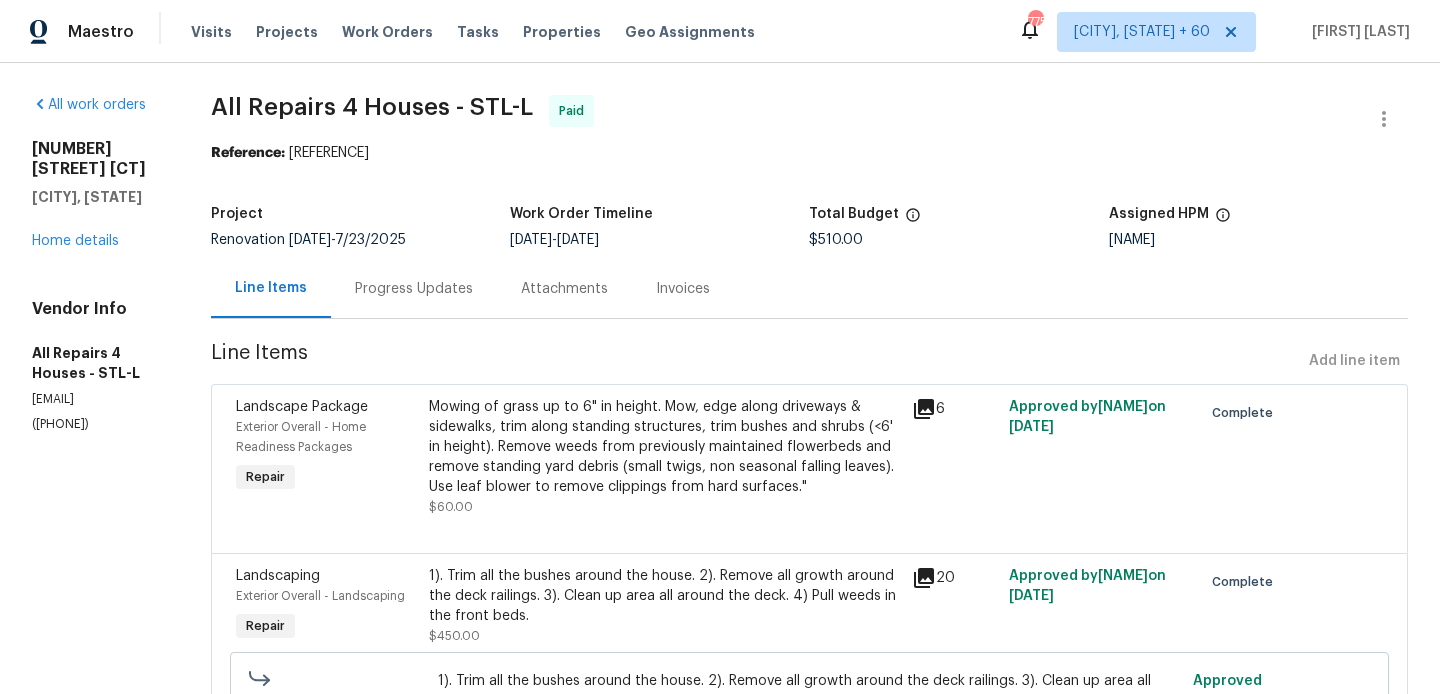 click on "[EMAIL]" at bounding box center [97, 399] 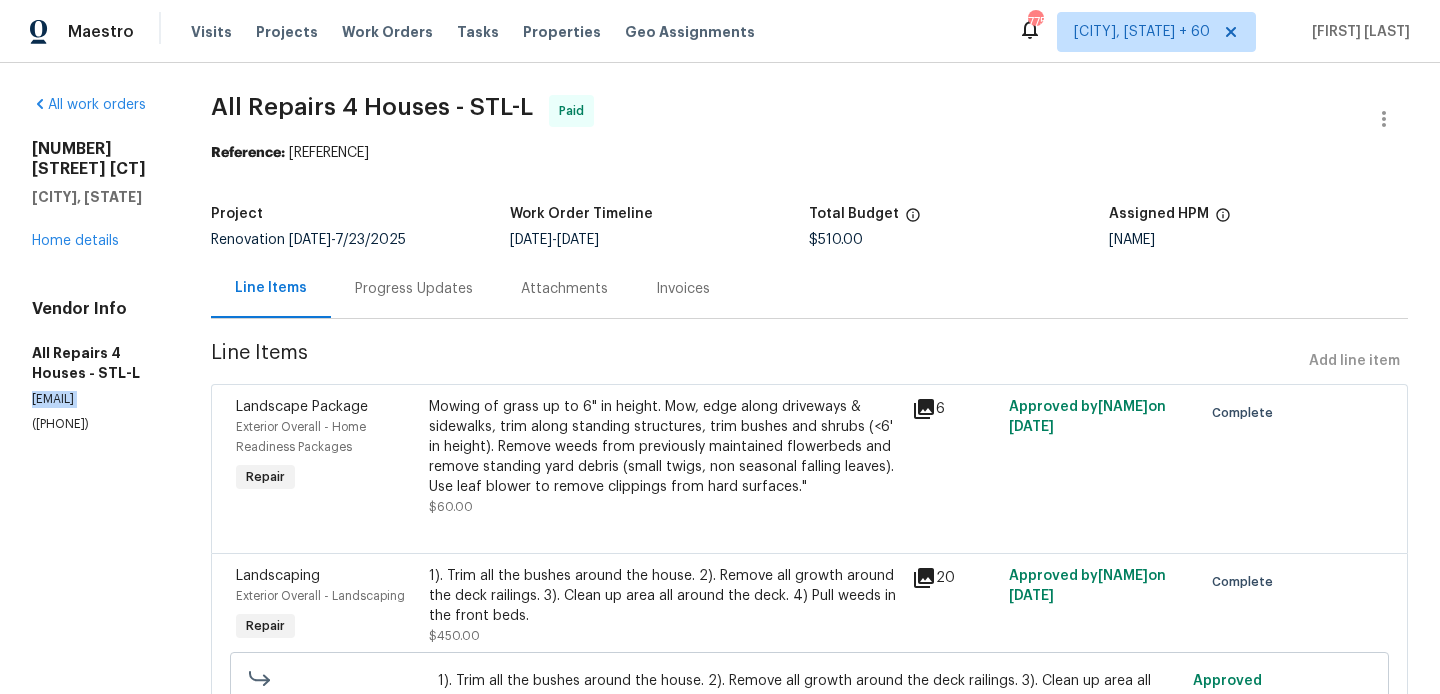 click on "[EMAIL]" at bounding box center (97, 399) 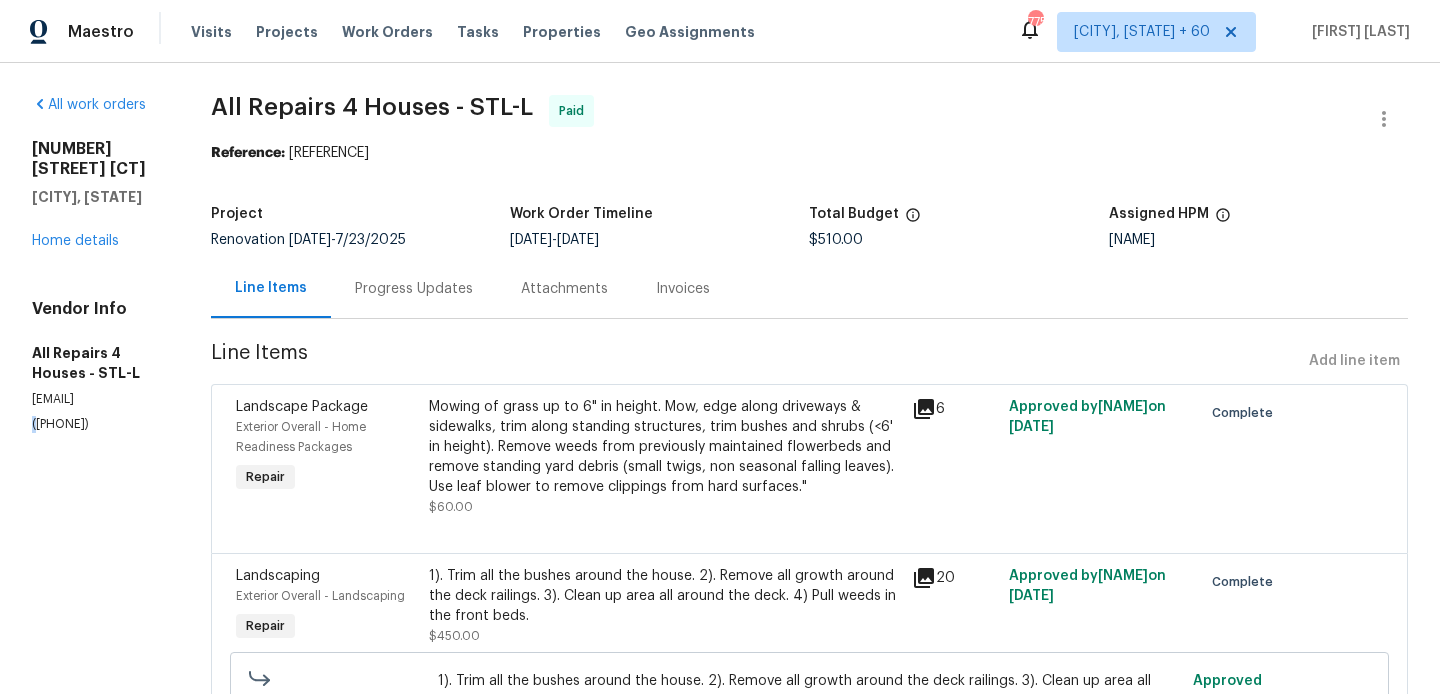 click on "Vendor Info All Repairs 4 Houses - STL-L [EMAIL] ([PHONE])" at bounding box center [97, 366] 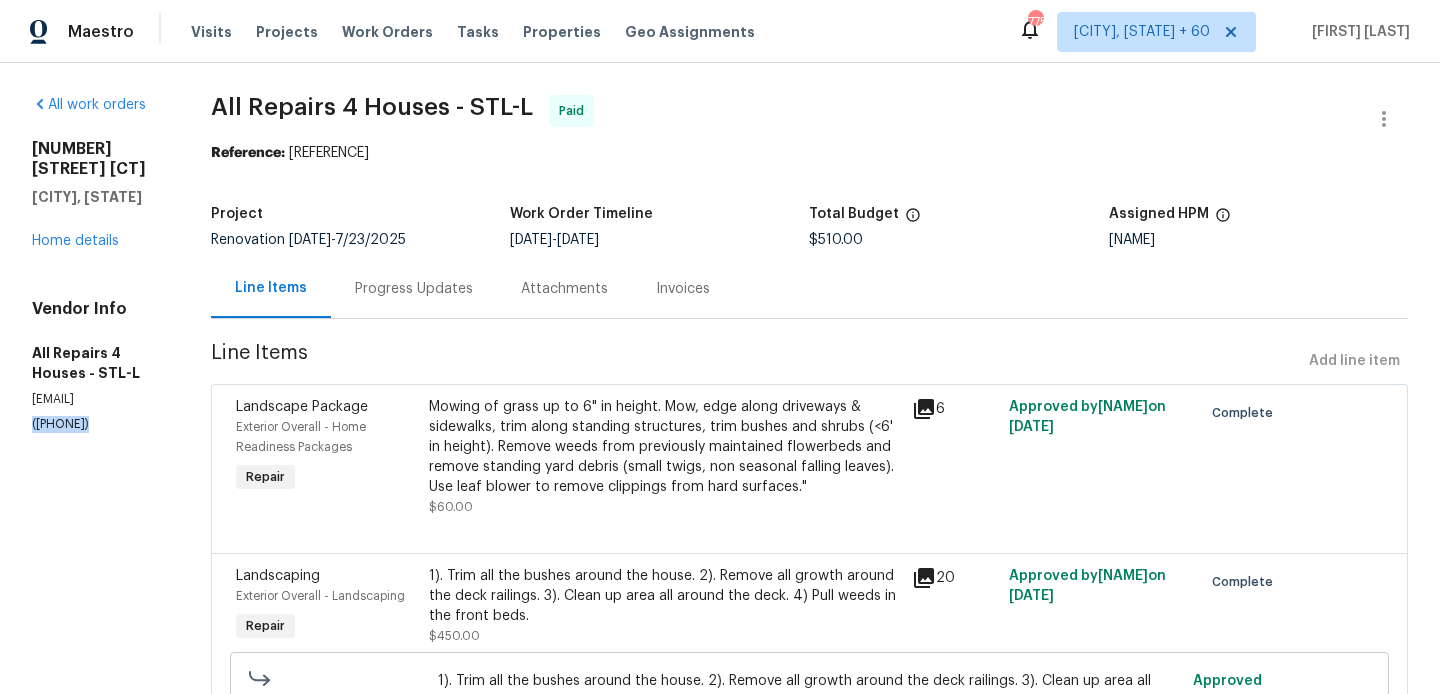 click on "Vendor Info All Repairs 4 Houses - STL-L [EMAIL] ([PHONE])" at bounding box center [97, 366] 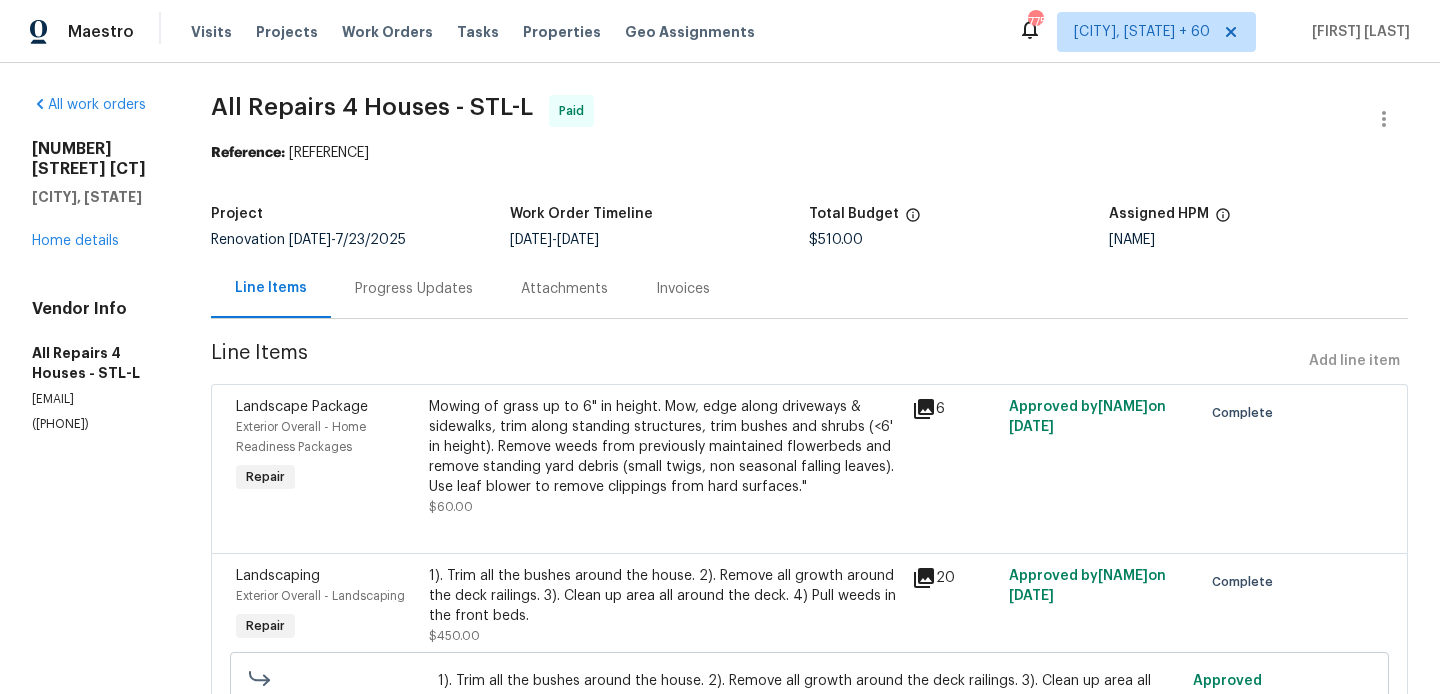 click on "[ADDRESS] [CITY], [STATE] Home details" at bounding box center (97, 195) 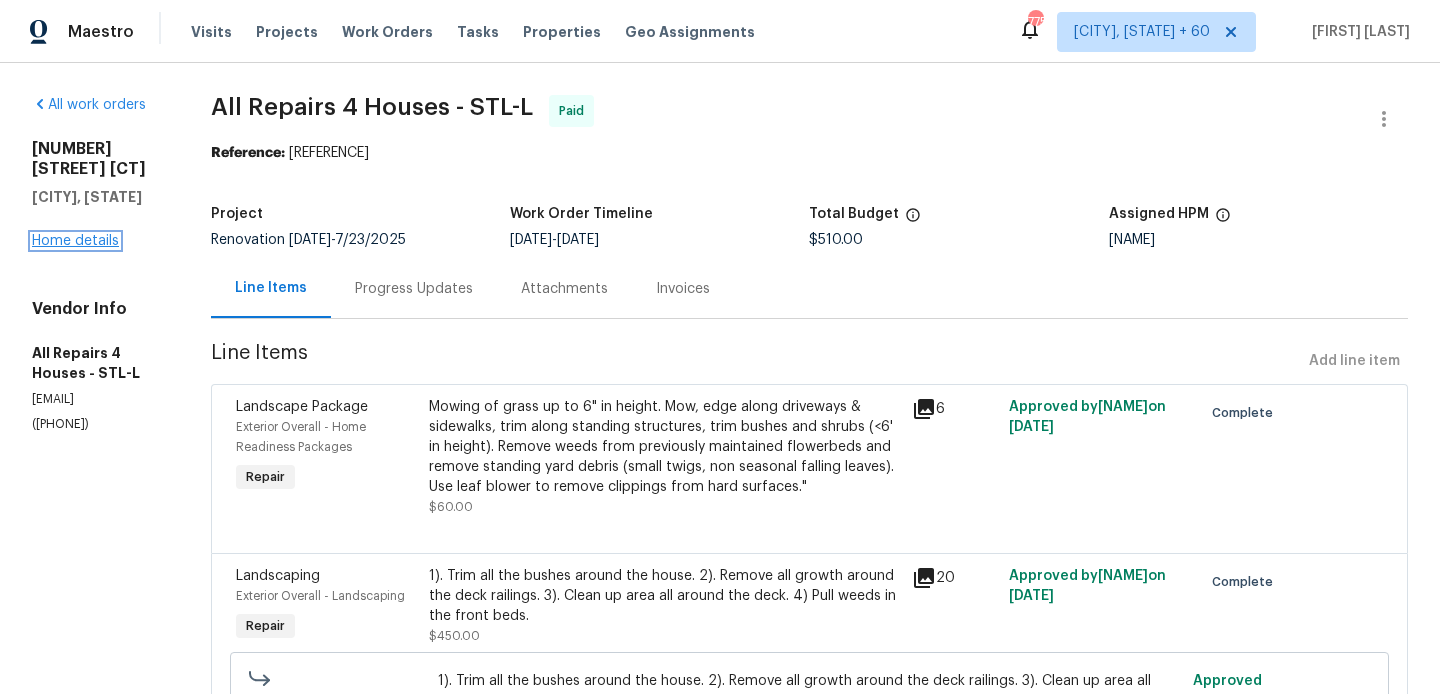 click on "Home details" at bounding box center [75, 241] 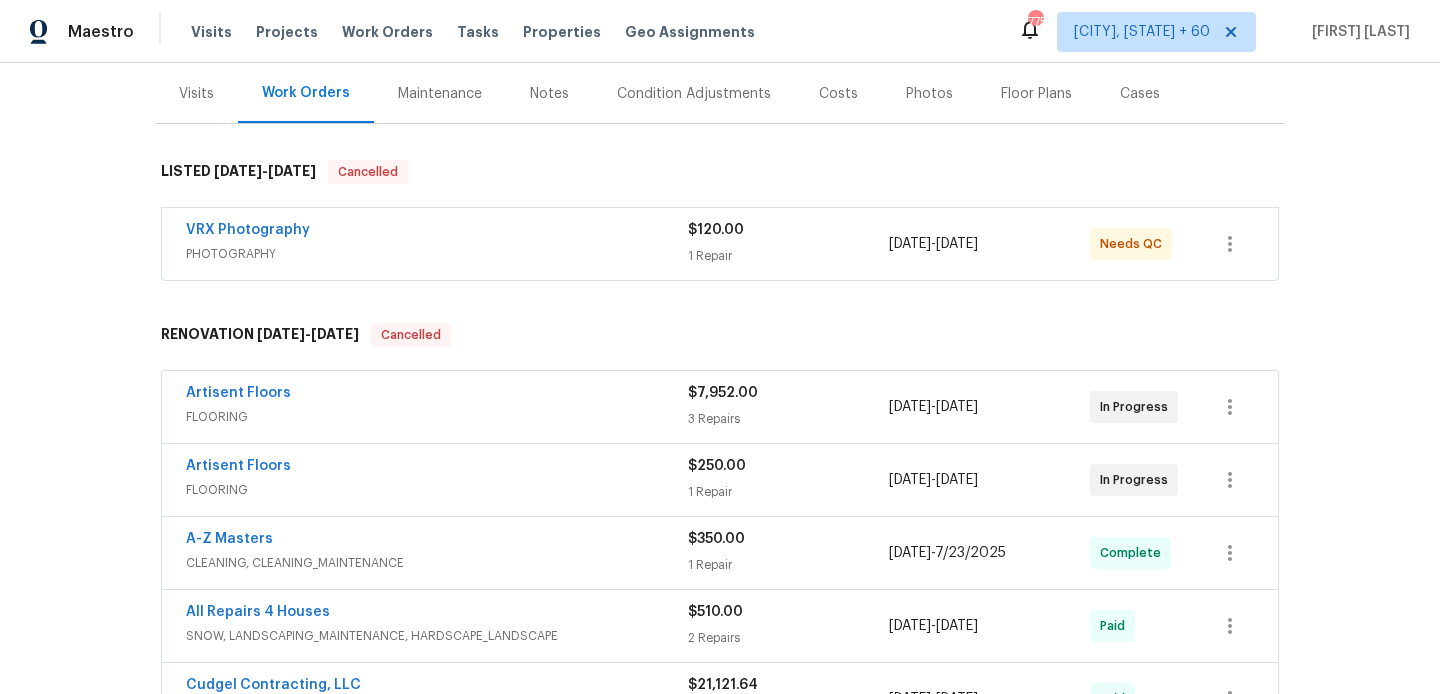 scroll, scrollTop: 442, scrollLeft: 0, axis: vertical 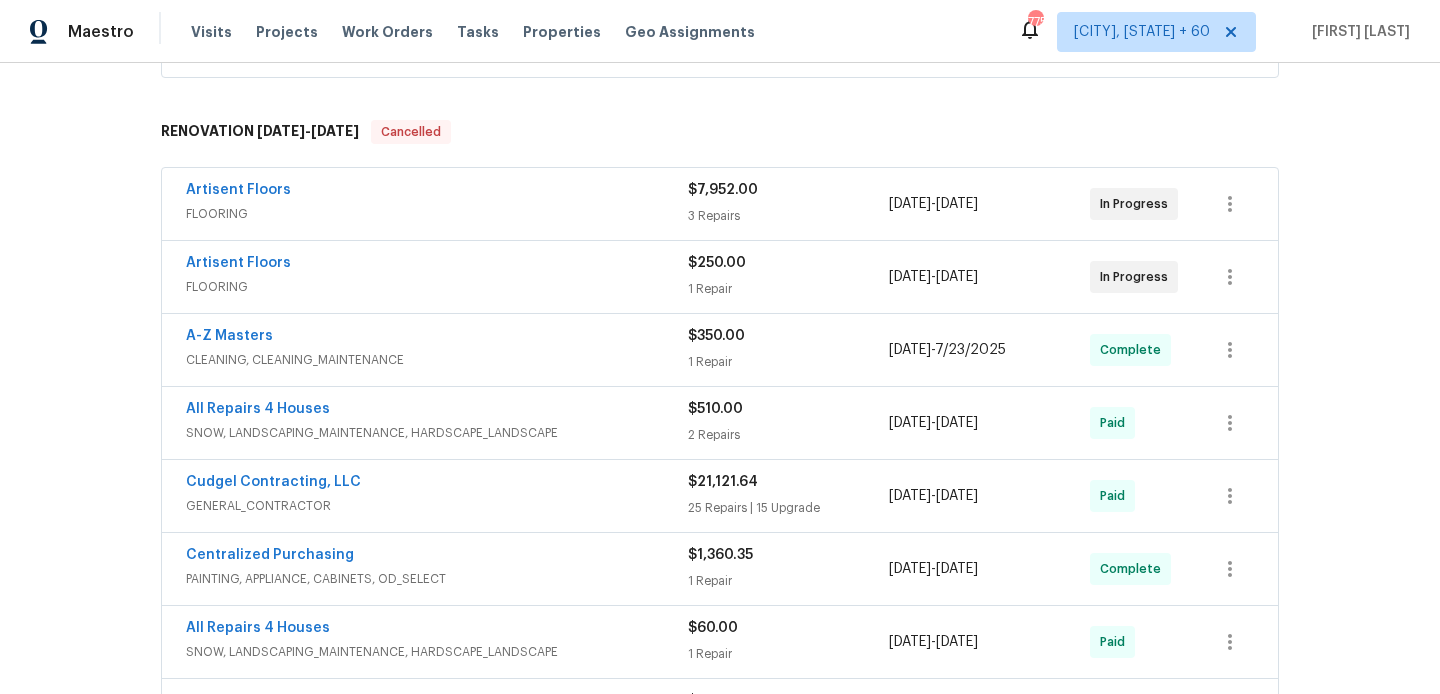 click on "All Repairs 4 Houses" at bounding box center [437, 411] 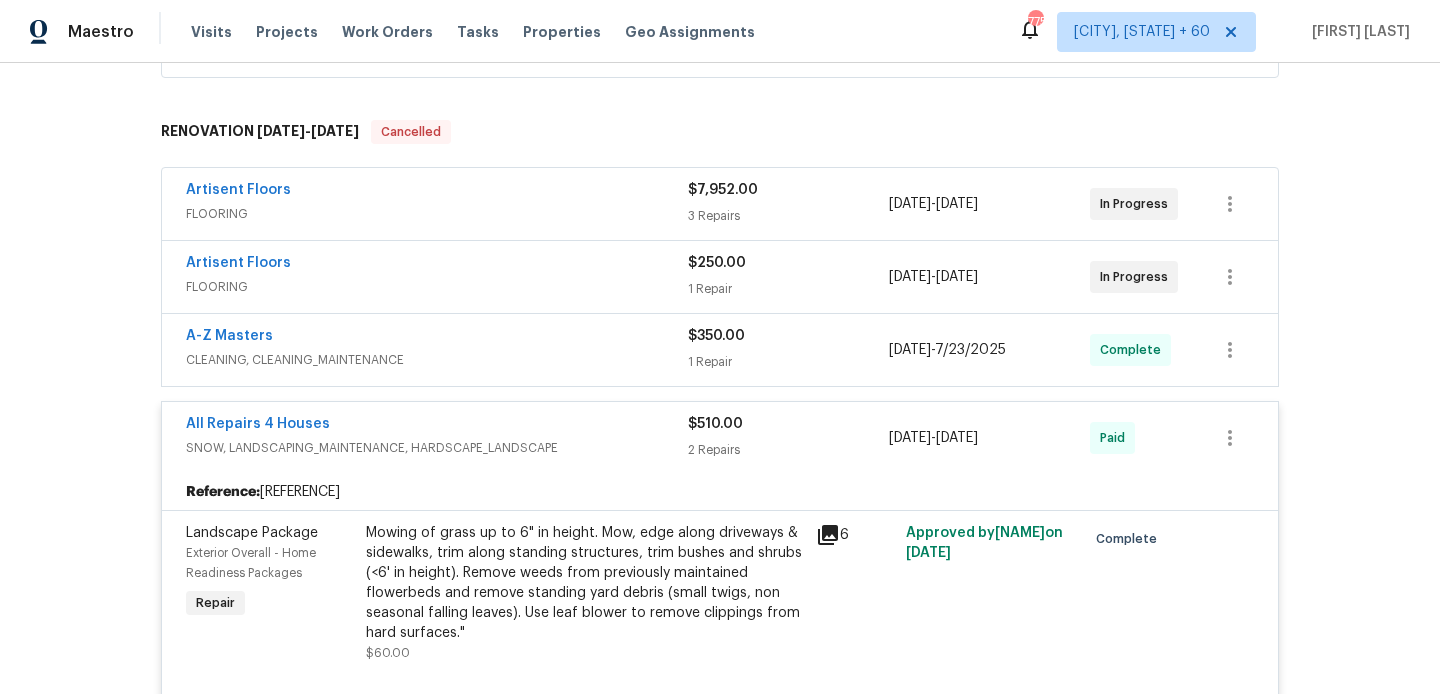 click on "All Repairs 4 Houses" at bounding box center [437, 426] 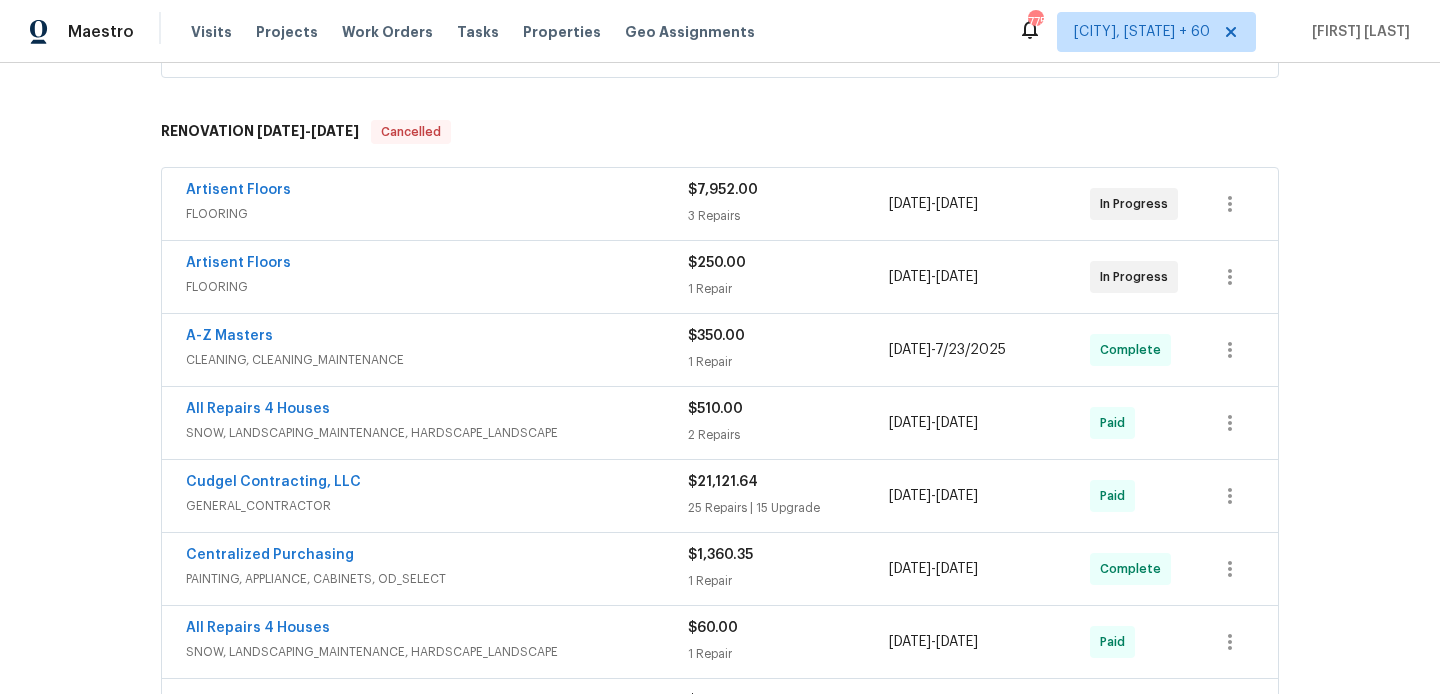 click on "A-Z Masters" at bounding box center (437, 338) 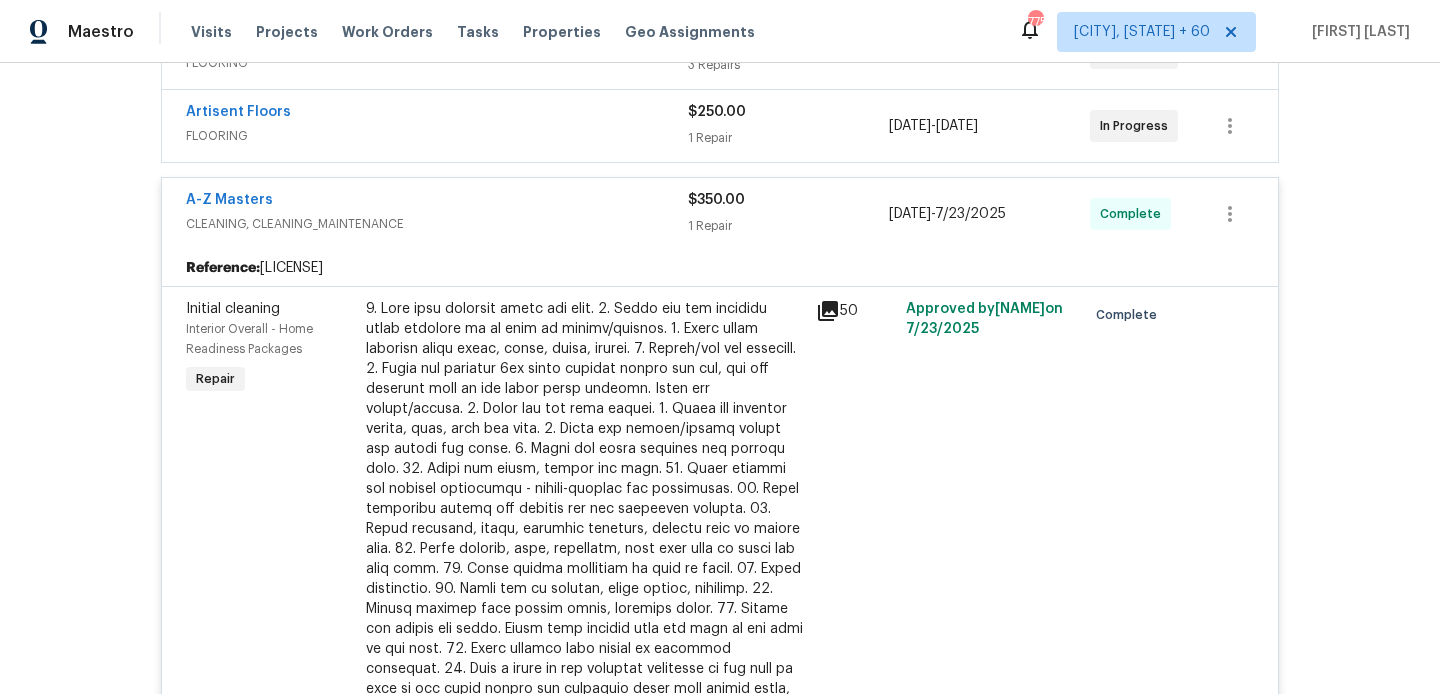 scroll, scrollTop: 534, scrollLeft: 0, axis: vertical 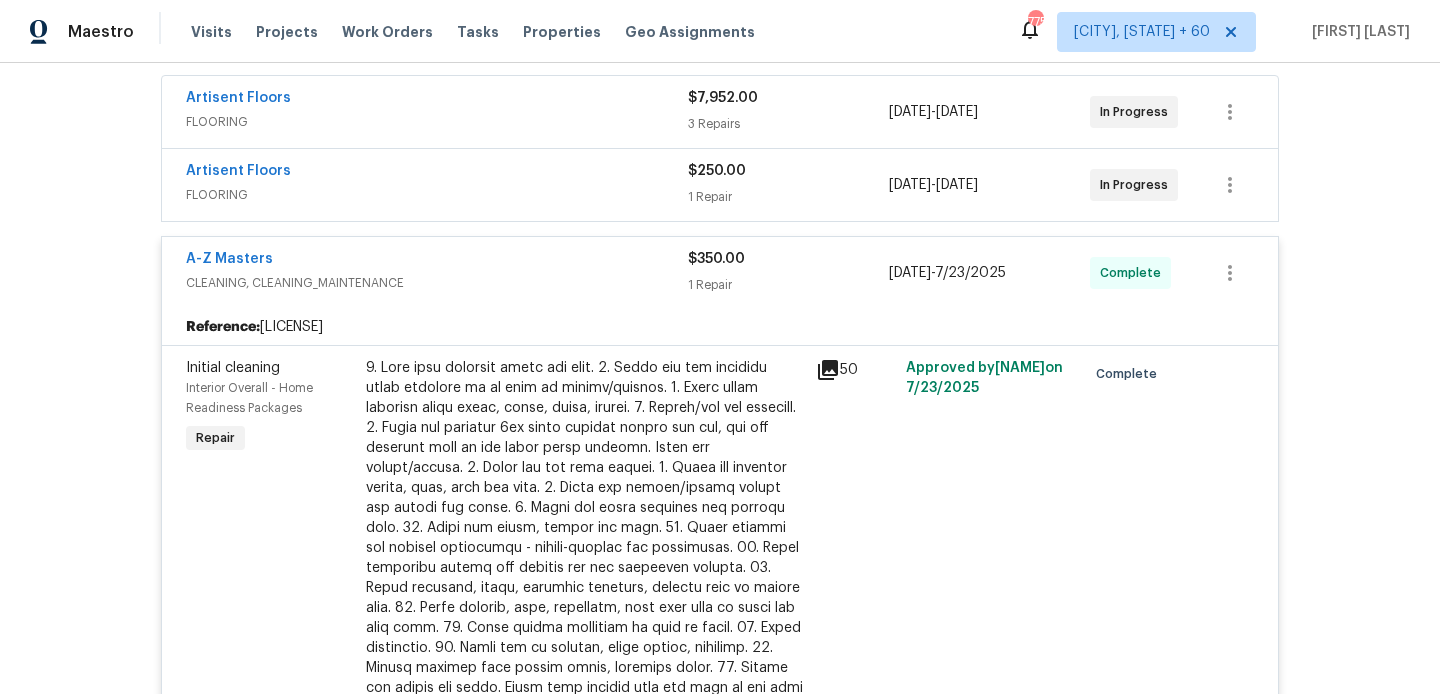 click on "A-Z Masters" at bounding box center (437, 261) 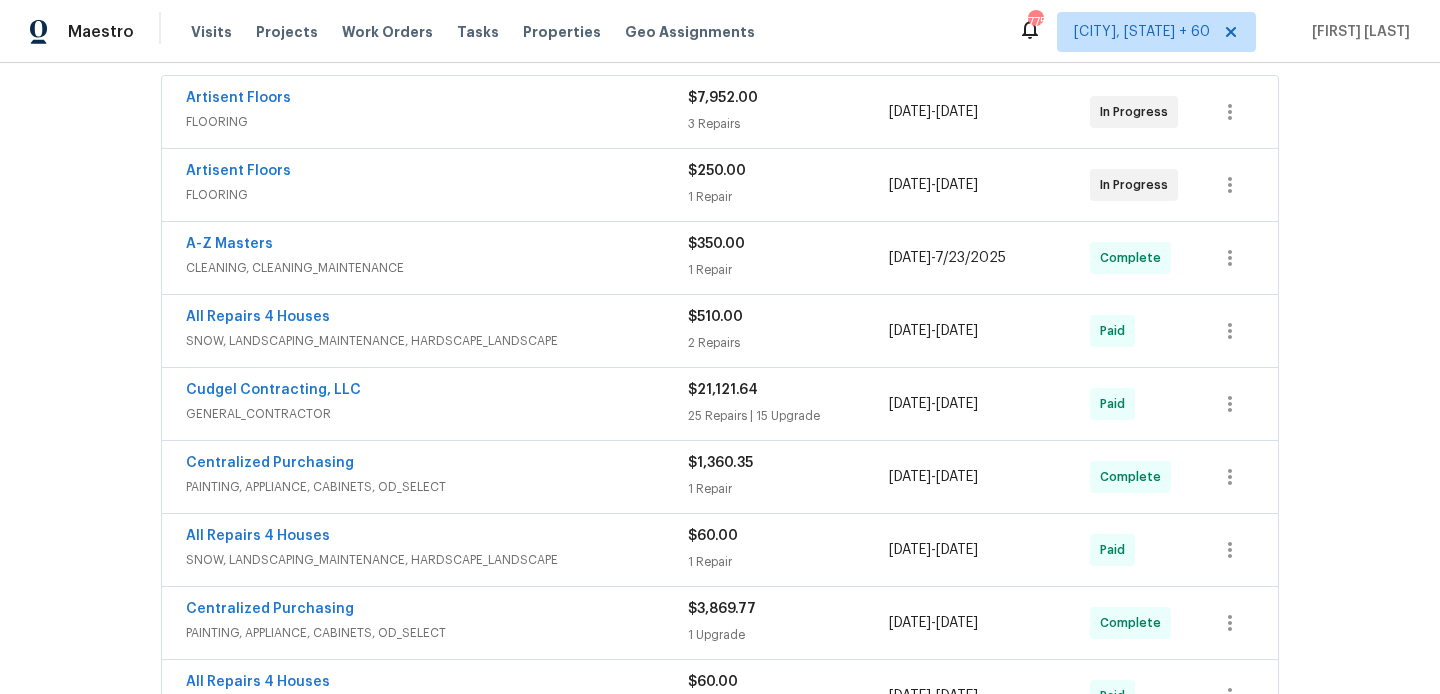 click on "Artisent Floors FLOORING [PRICE] 1 Repair [DATE]  -  [DATE] In Progress" at bounding box center [720, 185] 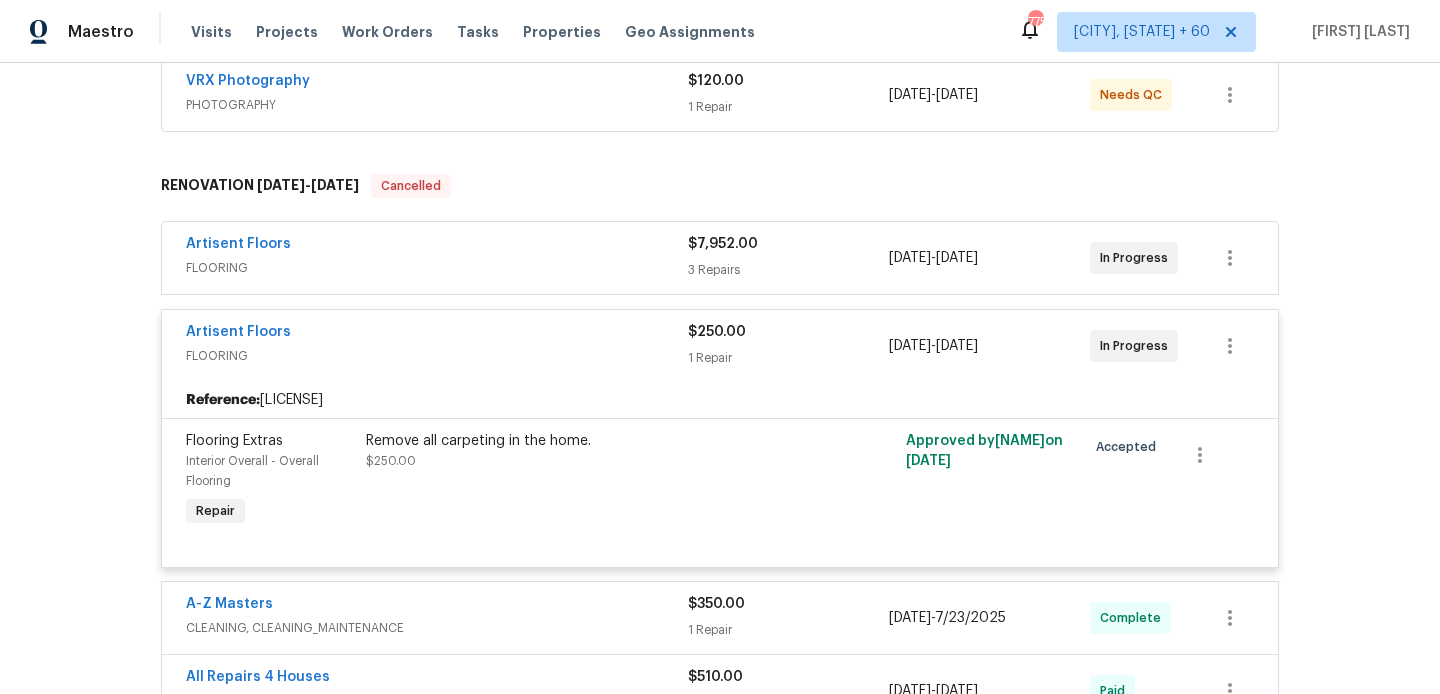 scroll, scrollTop: 365, scrollLeft: 0, axis: vertical 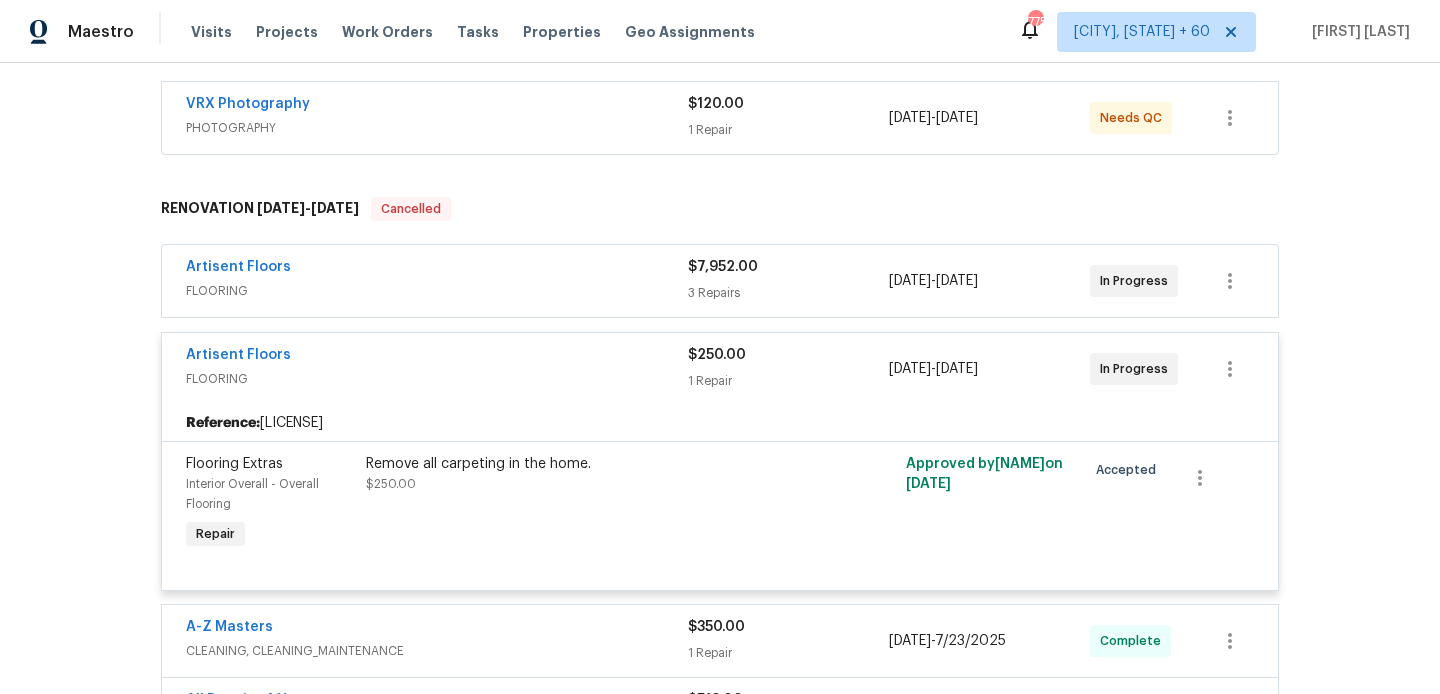 click on "Artisent Floors" at bounding box center (437, 269) 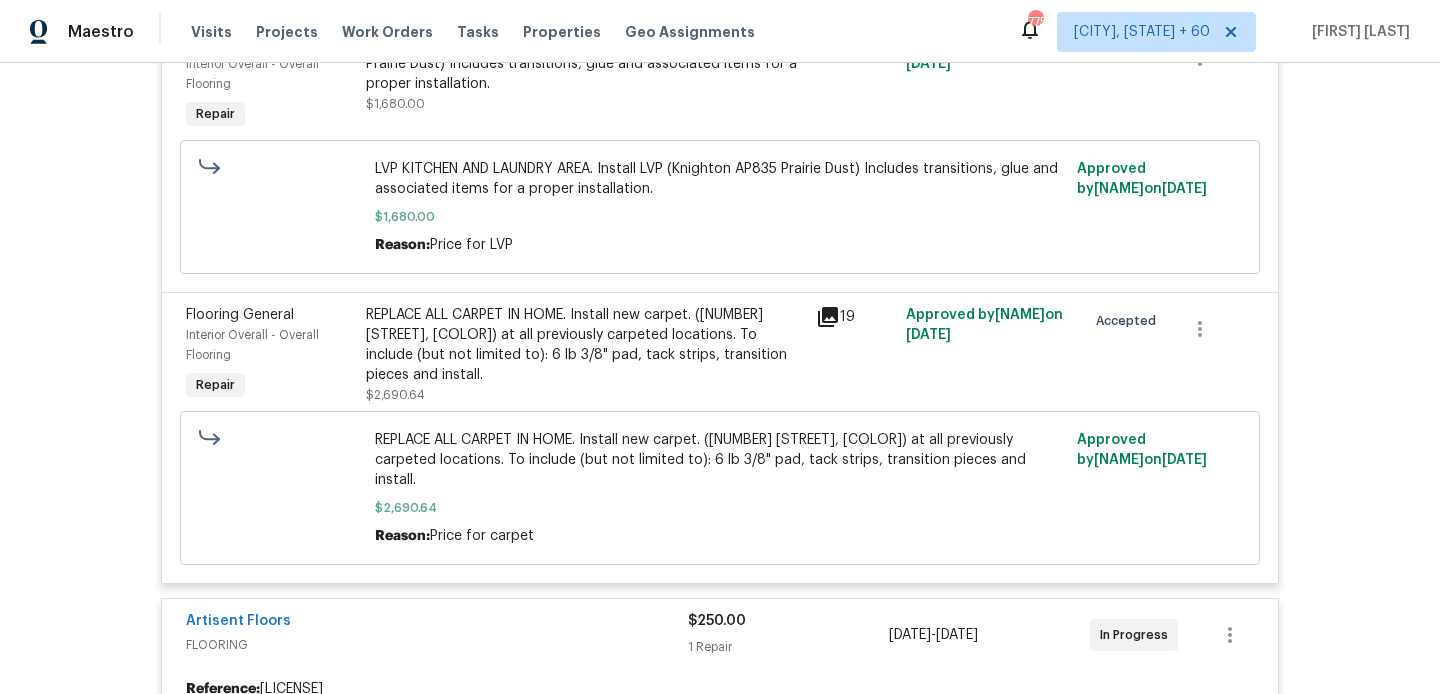 scroll, scrollTop: 492, scrollLeft: 0, axis: vertical 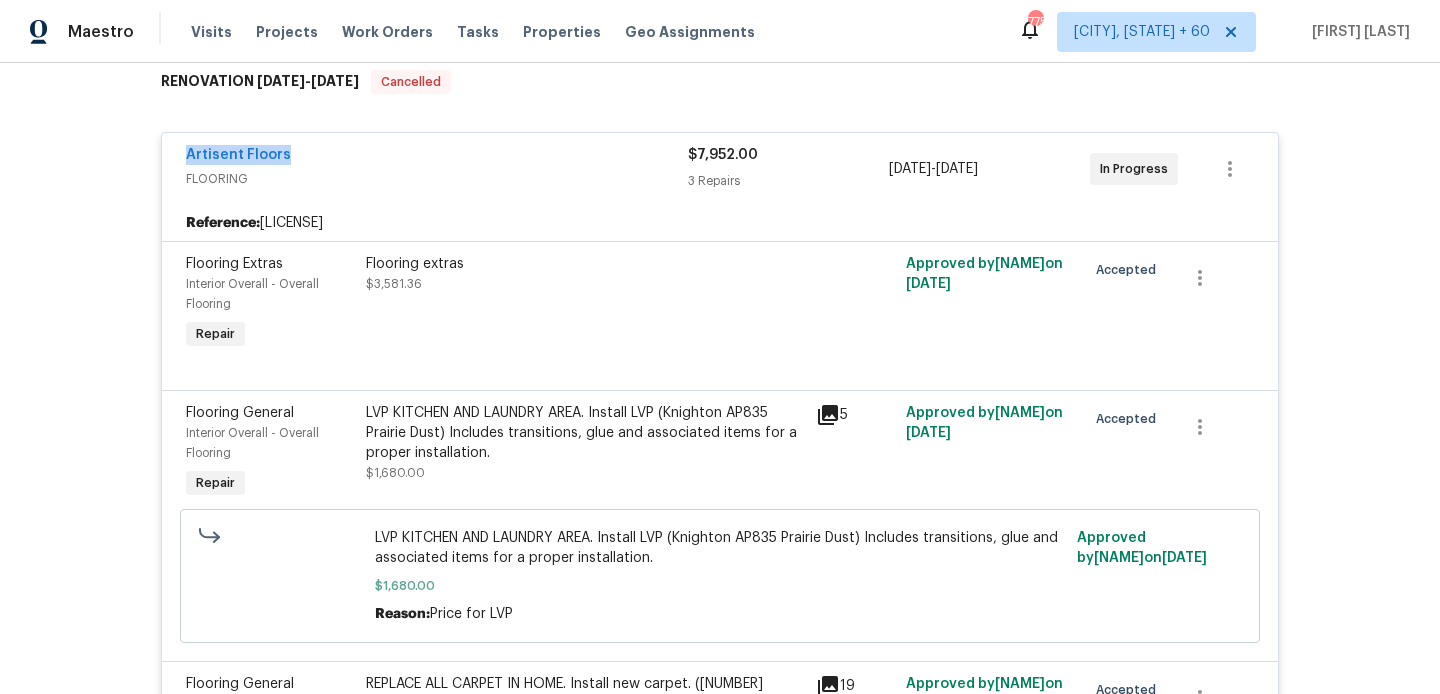 drag, startPoint x: 290, startPoint y: 152, endPoint x: 108, endPoint y: 151, distance: 182.00275 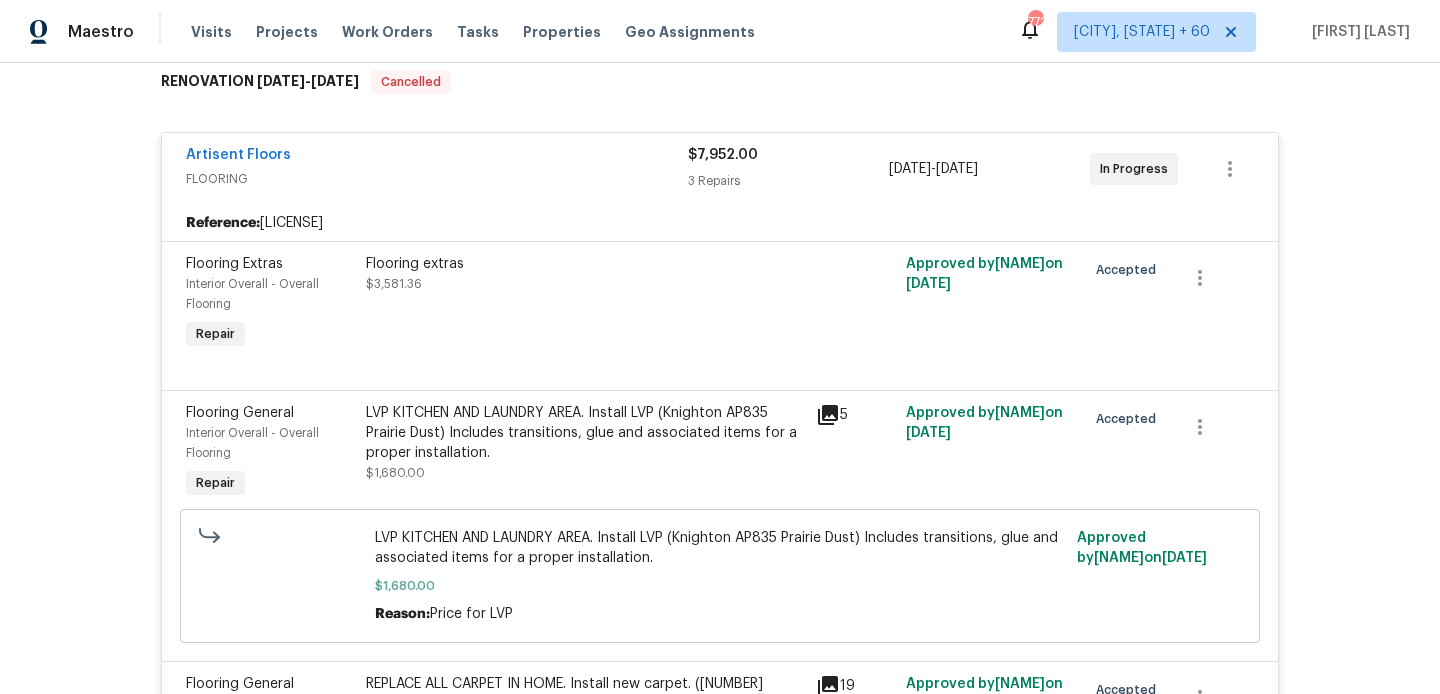click on "FLOORING" at bounding box center (437, 179) 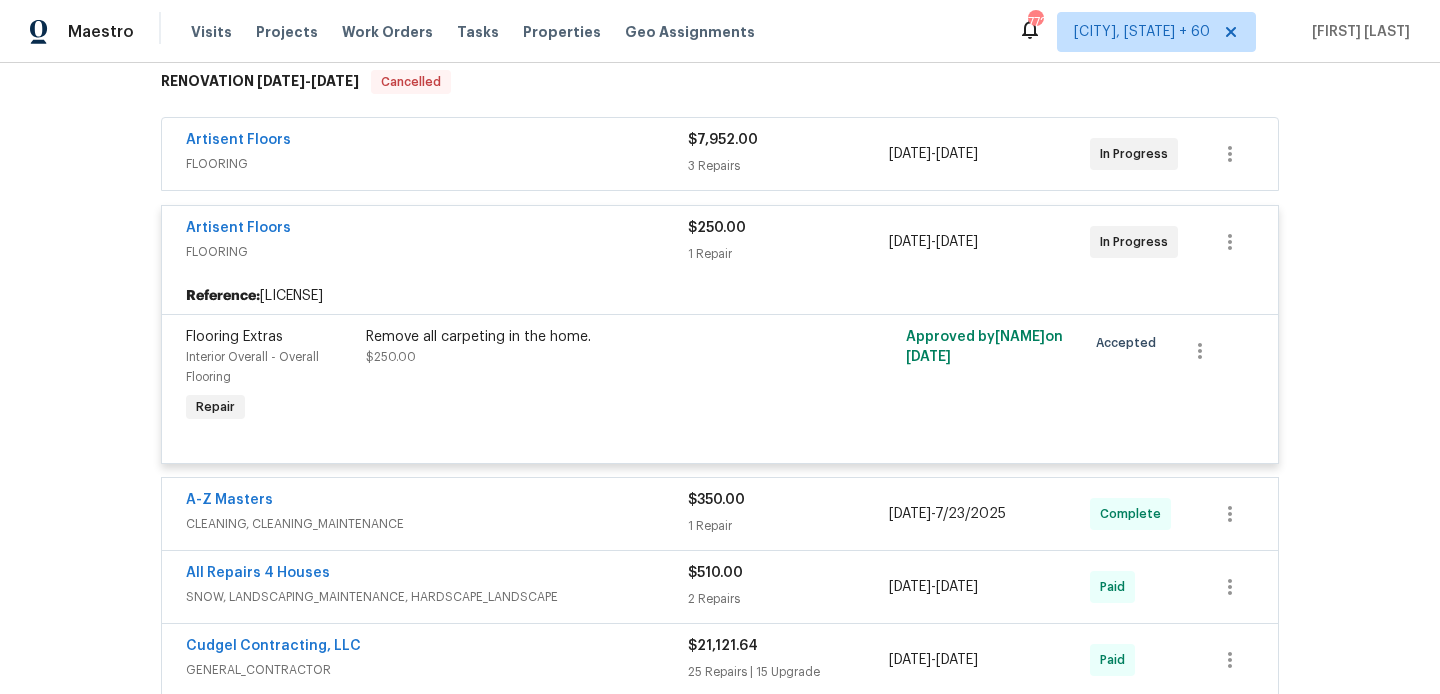 click on "FLOORING" at bounding box center (437, 164) 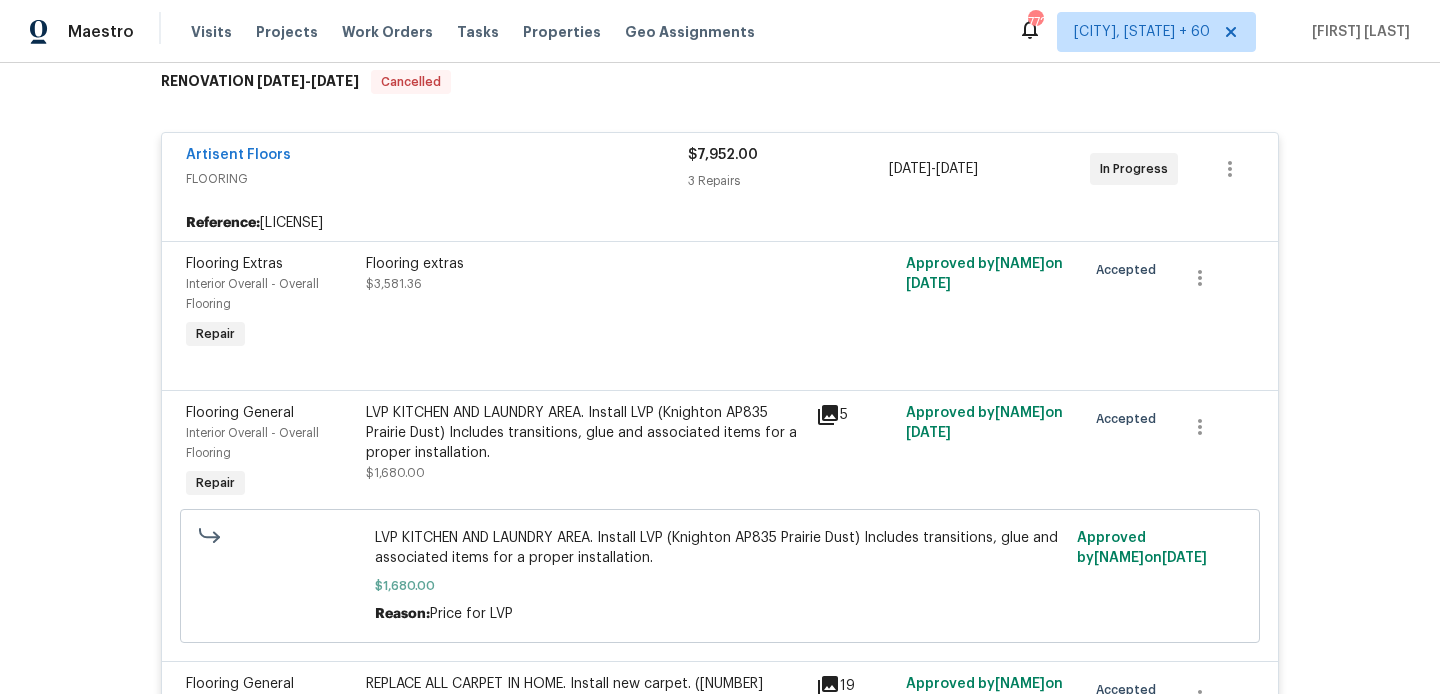 click on "FLOORING" at bounding box center (437, 179) 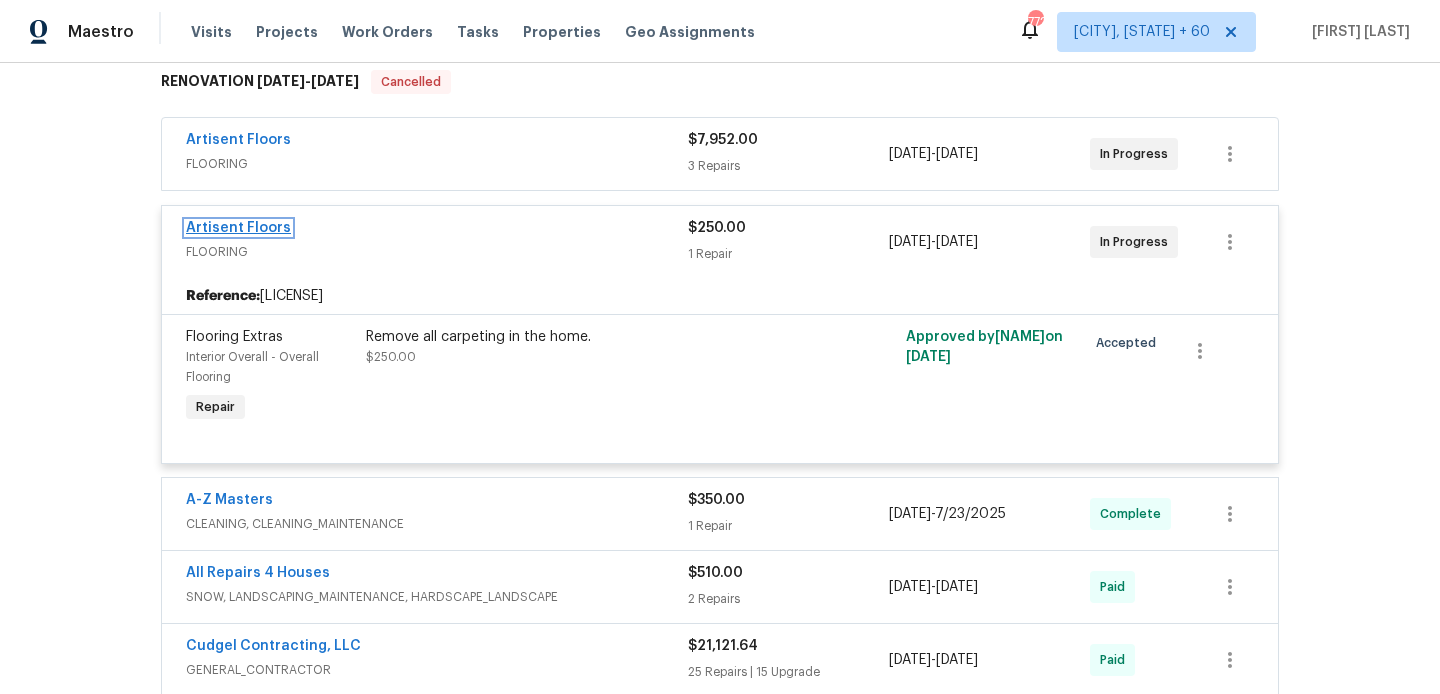 click on "Artisent Floors" at bounding box center [238, 228] 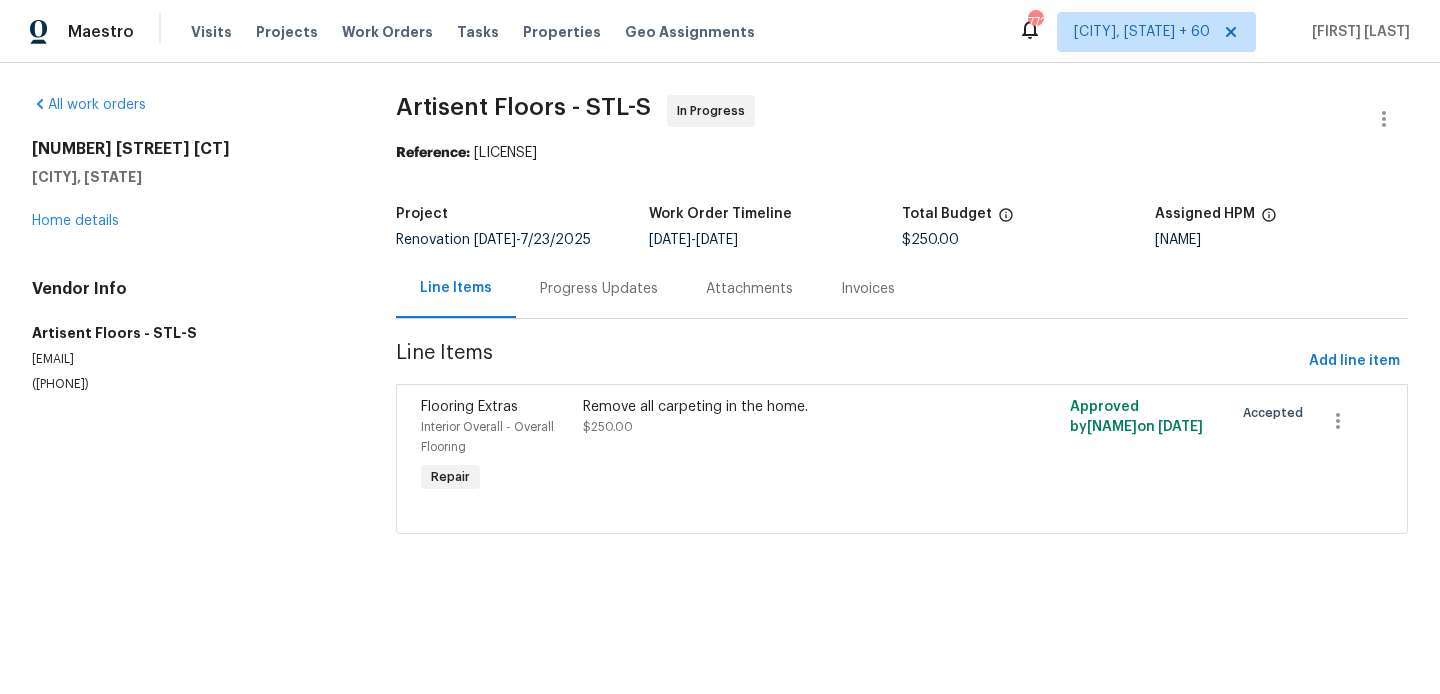 click on "[EMAIL]" at bounding box center [190, 359] 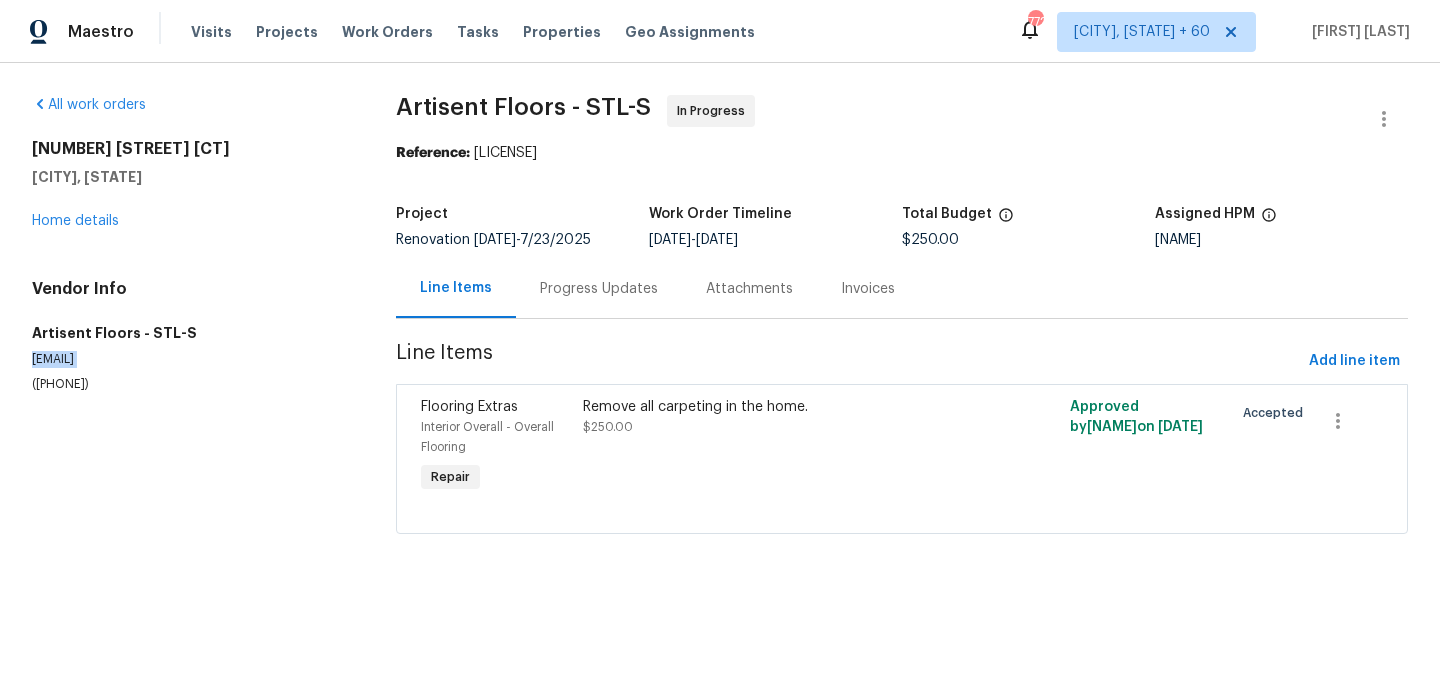 click on "[EMAIL]" at bounding box center (190, 359) 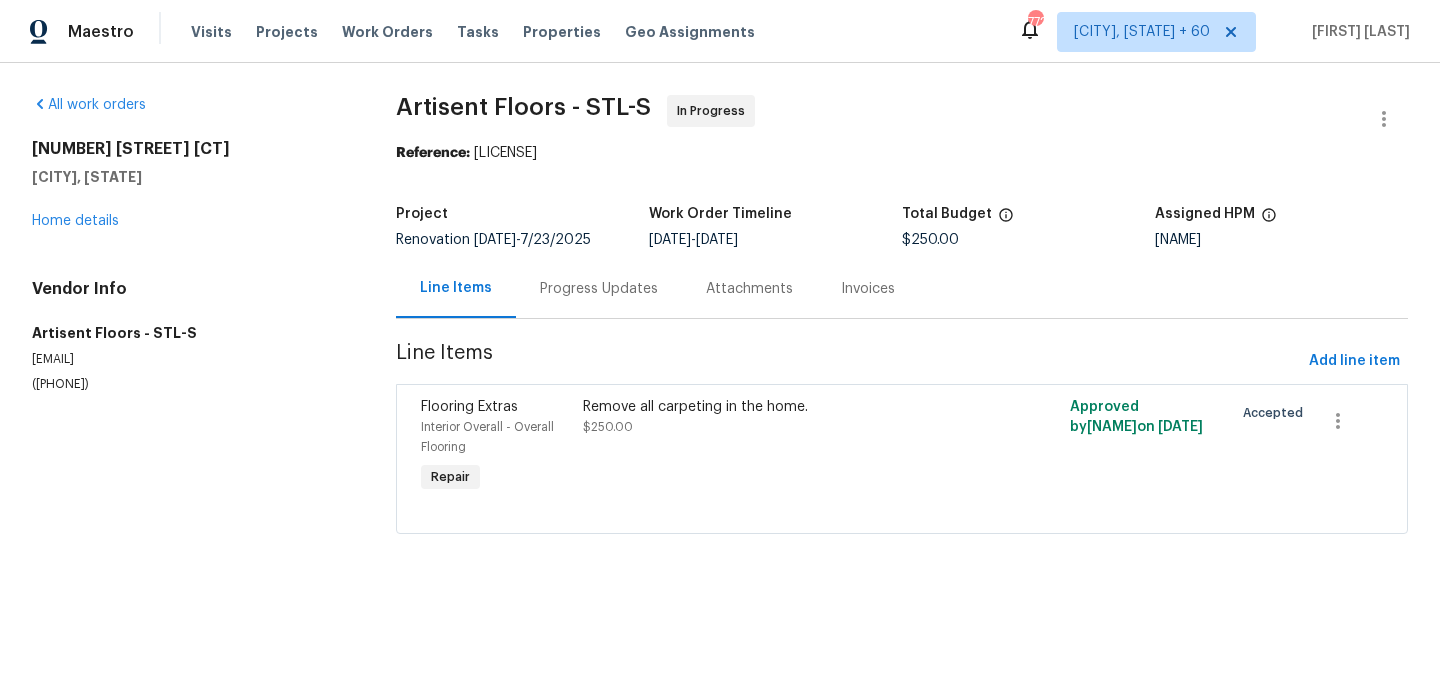 click on "([PHONE])" at bounding box center (190, 384) 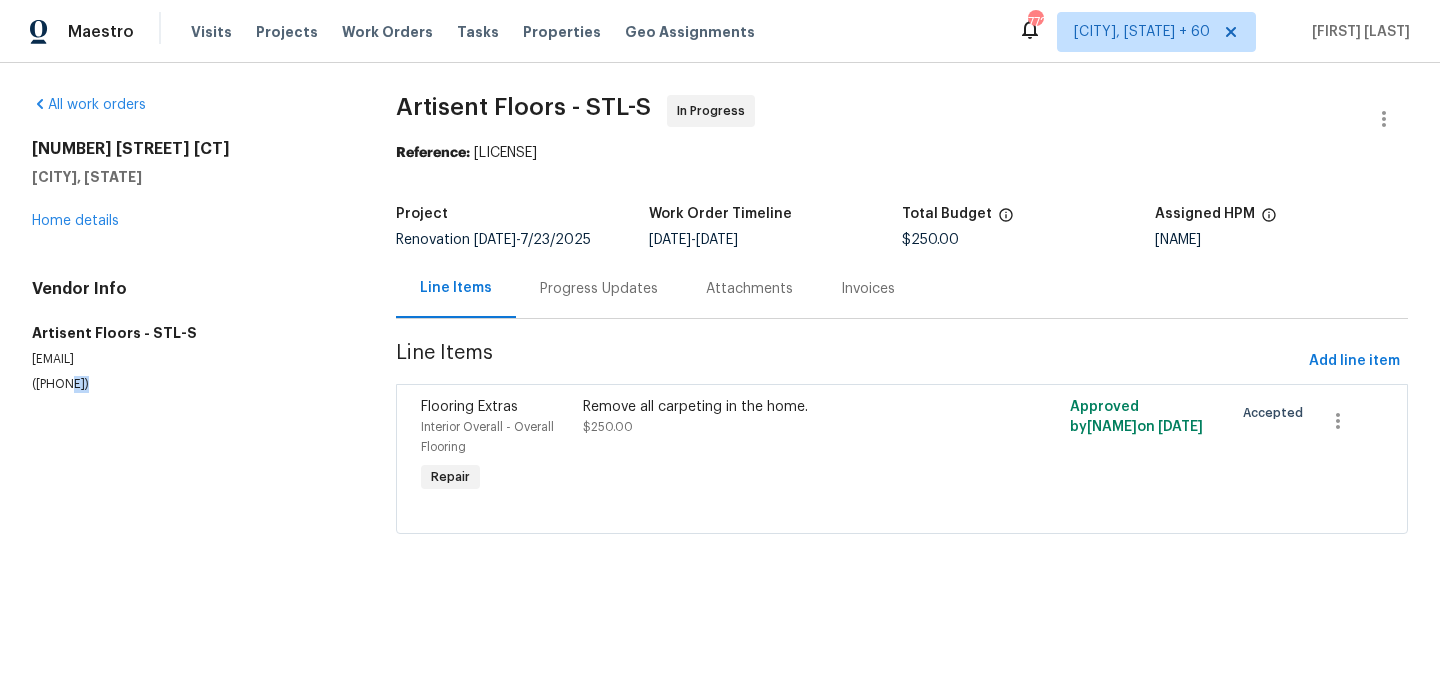 click on "([PHONE])" at bounding box center [190, 384] 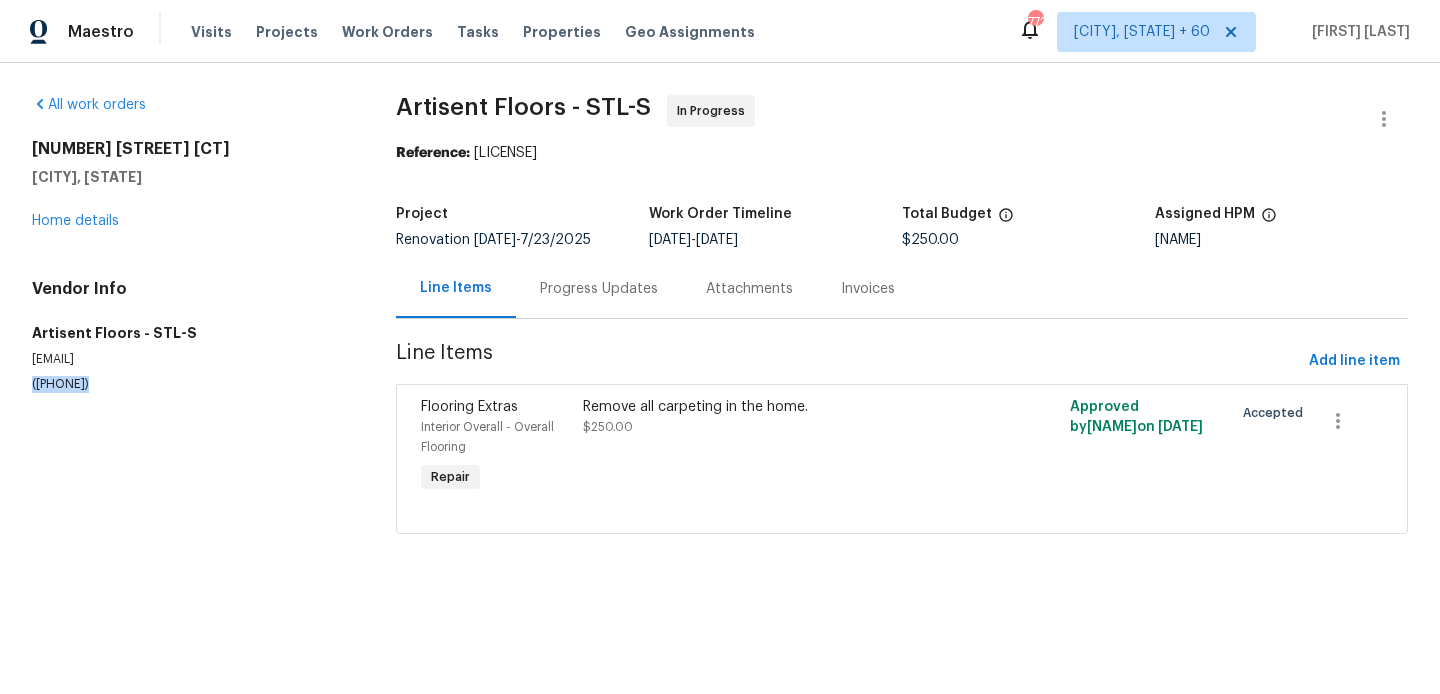 click on "([PHONE])" at bounding box center [190, 384] 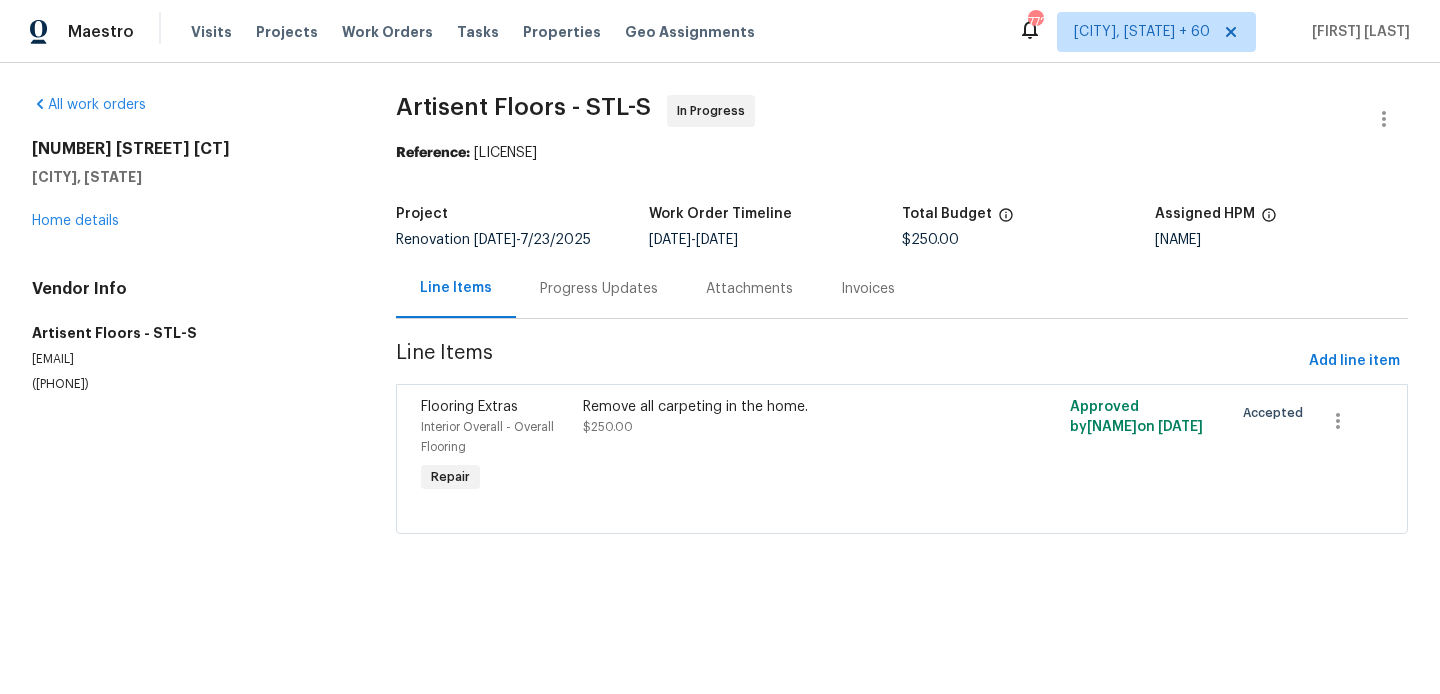 click on "Vendor Info Artisent Floors - STL-S [EMAIL] ([PHONE])" at bounding box center [190, 336] 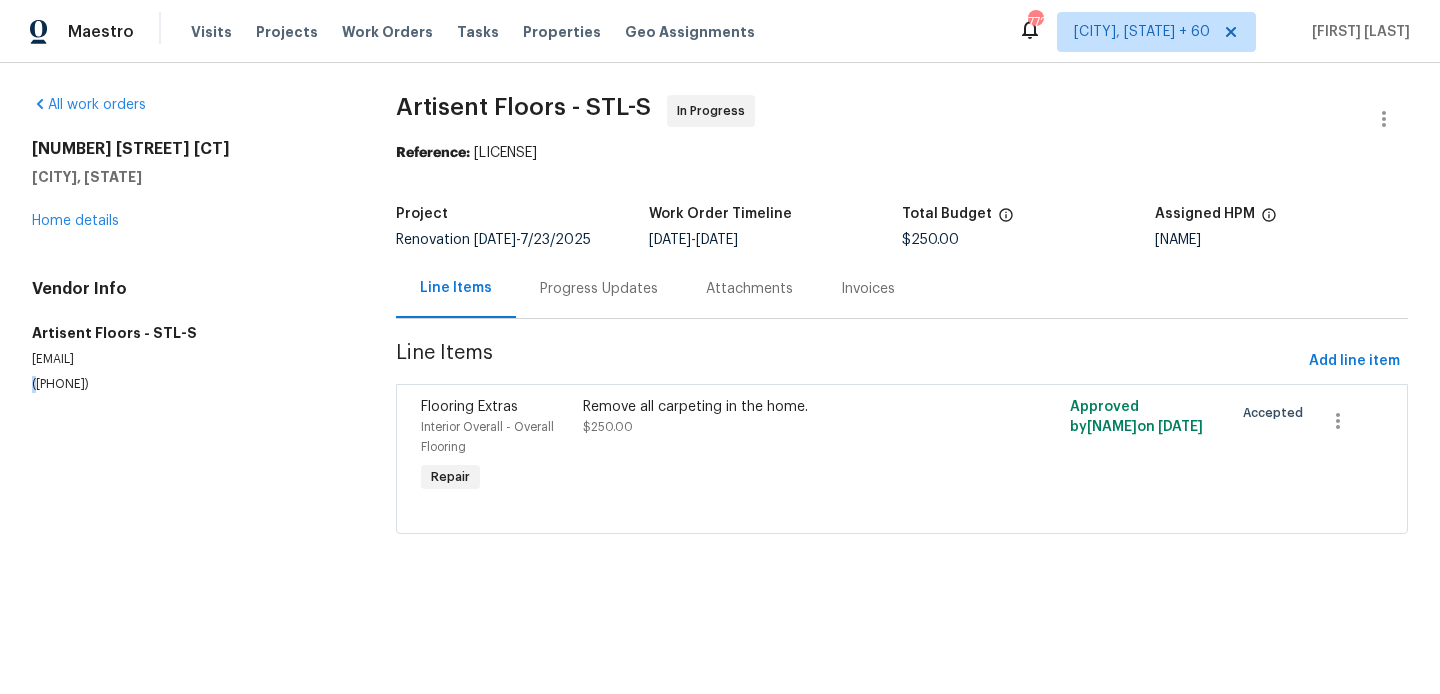 click on "Vendor Info Artisent Floors - STL-S [EMAIL] ([PHONE])" at bounding box center (190, 336) 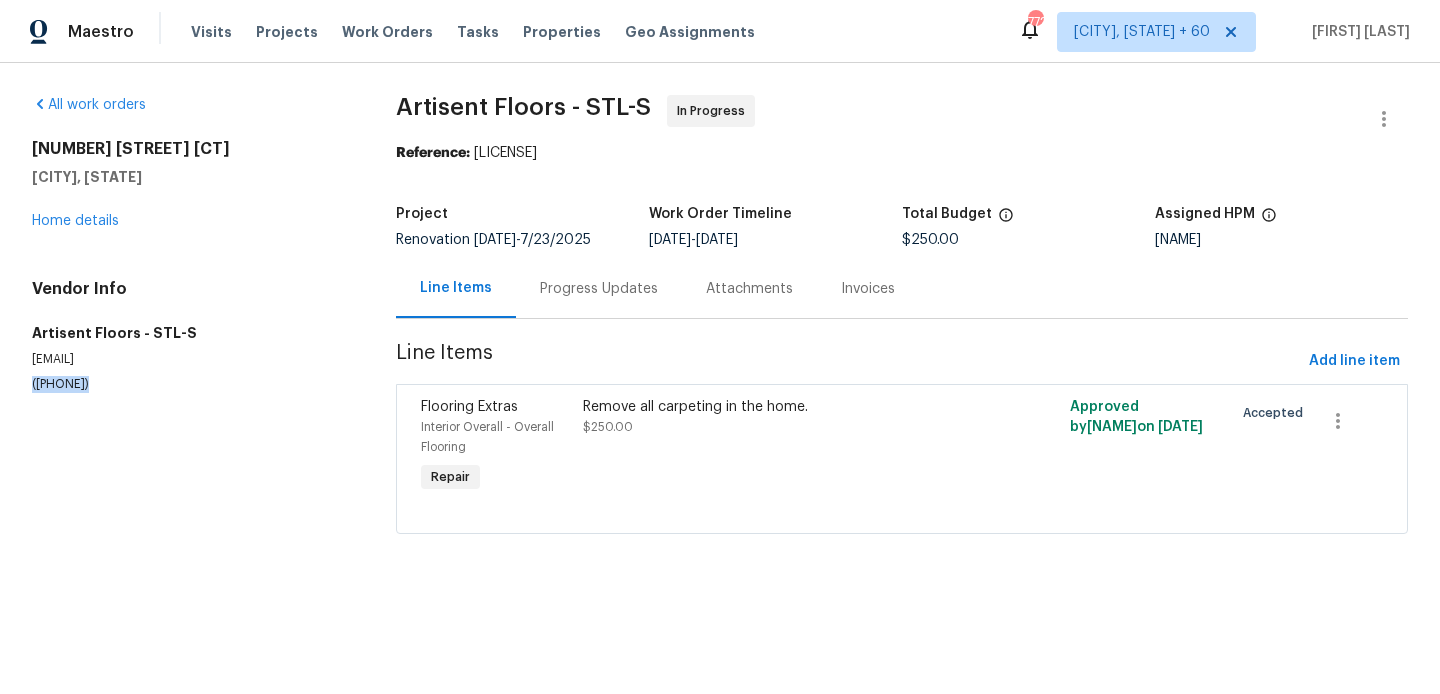 click on "Vendor Info Artisent Floors - STL-S [EMAIL] ([PHONE])" at bounding box center [190, 336] 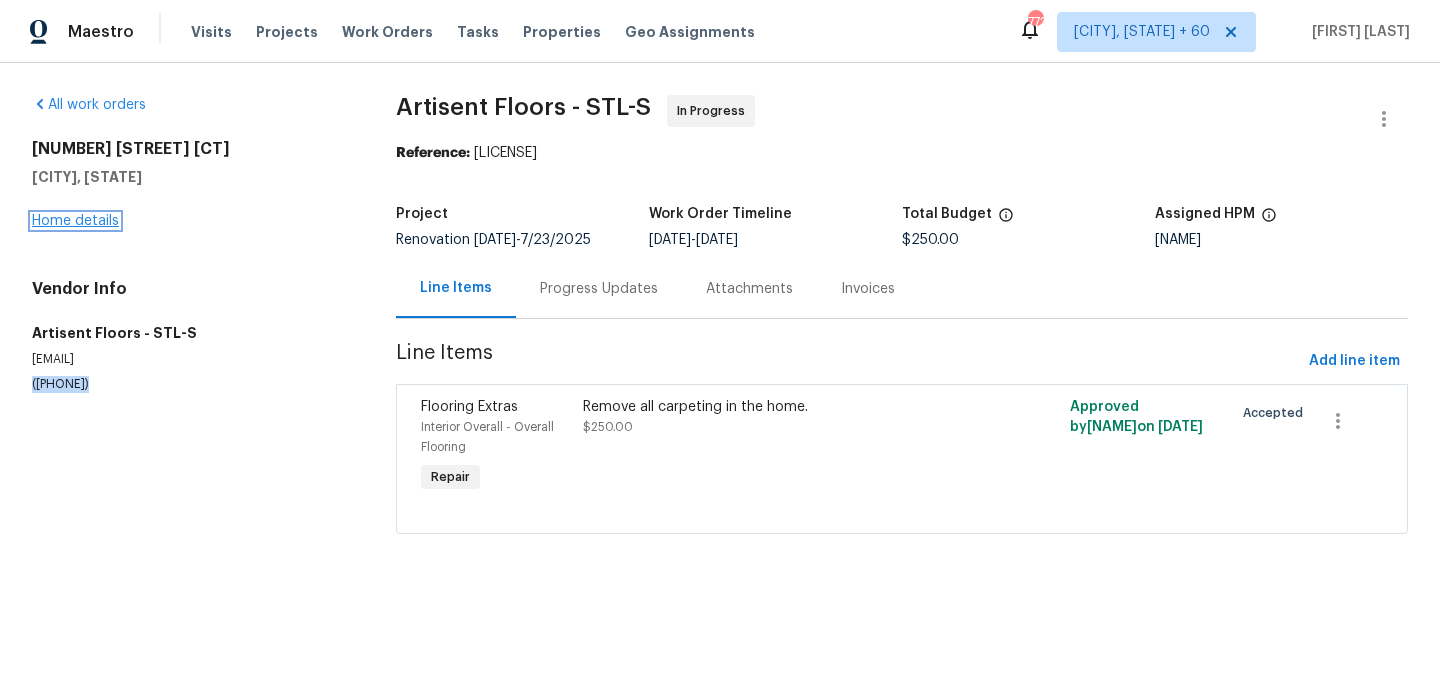 click on "Home details" at bounding box center [75, 221] 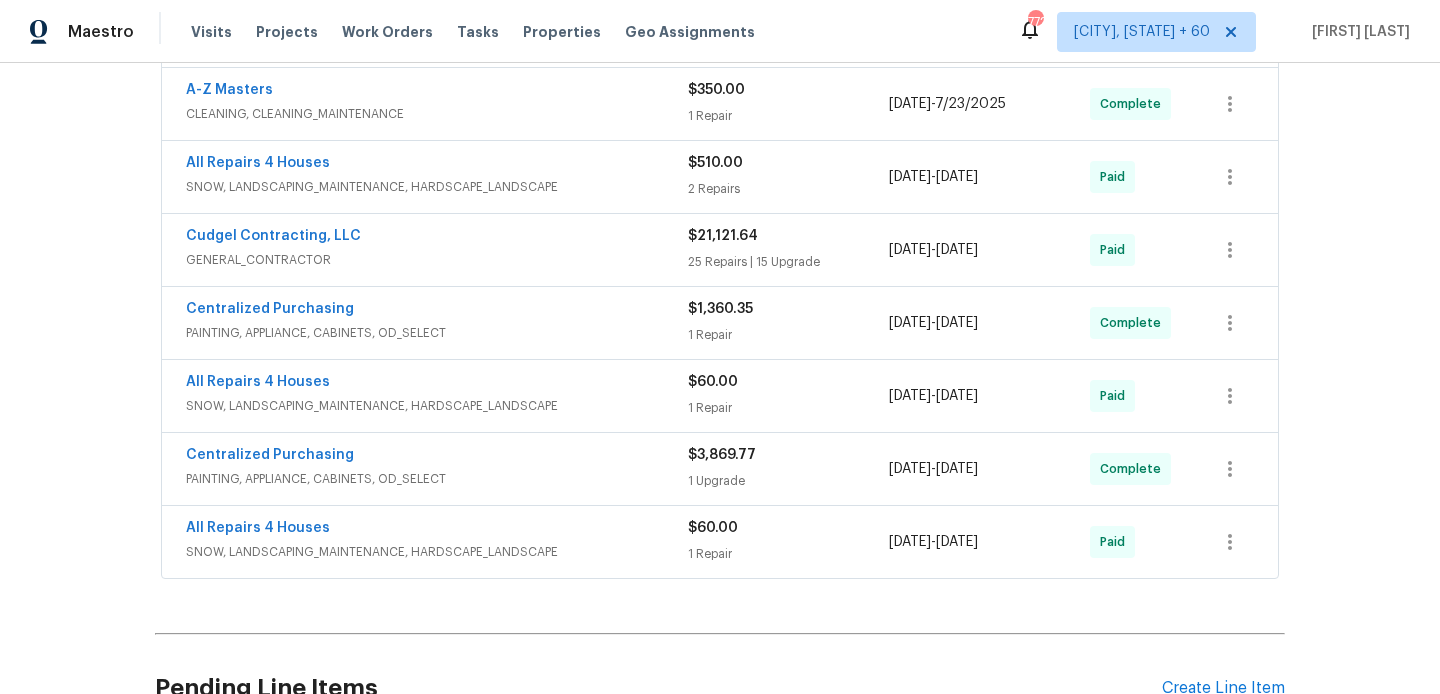 scroll, scrollTop: 775, scrollLeft: 0, axis: vertical 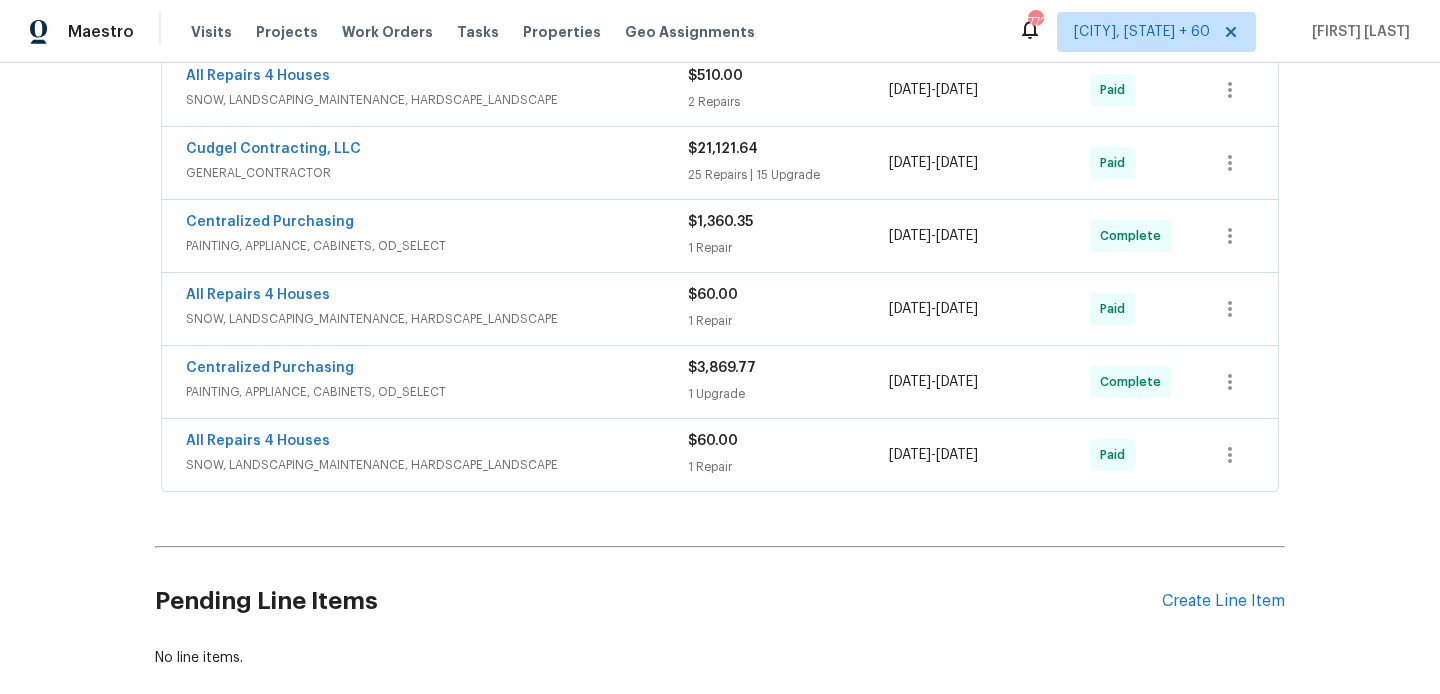 click on "All Repairs 4 Houses" at bounding box center [437, 443] 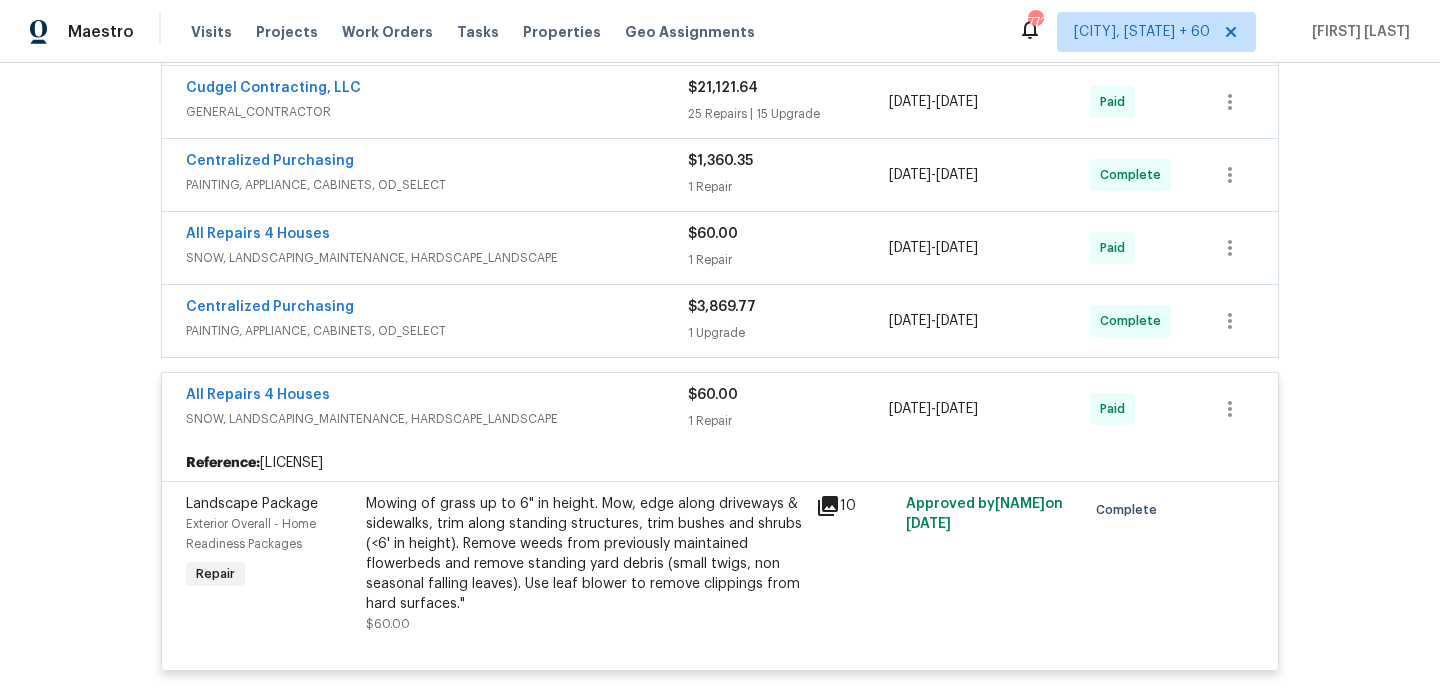 scroll, scrollTop: 836, scrollLeft: 0, axis: vertical 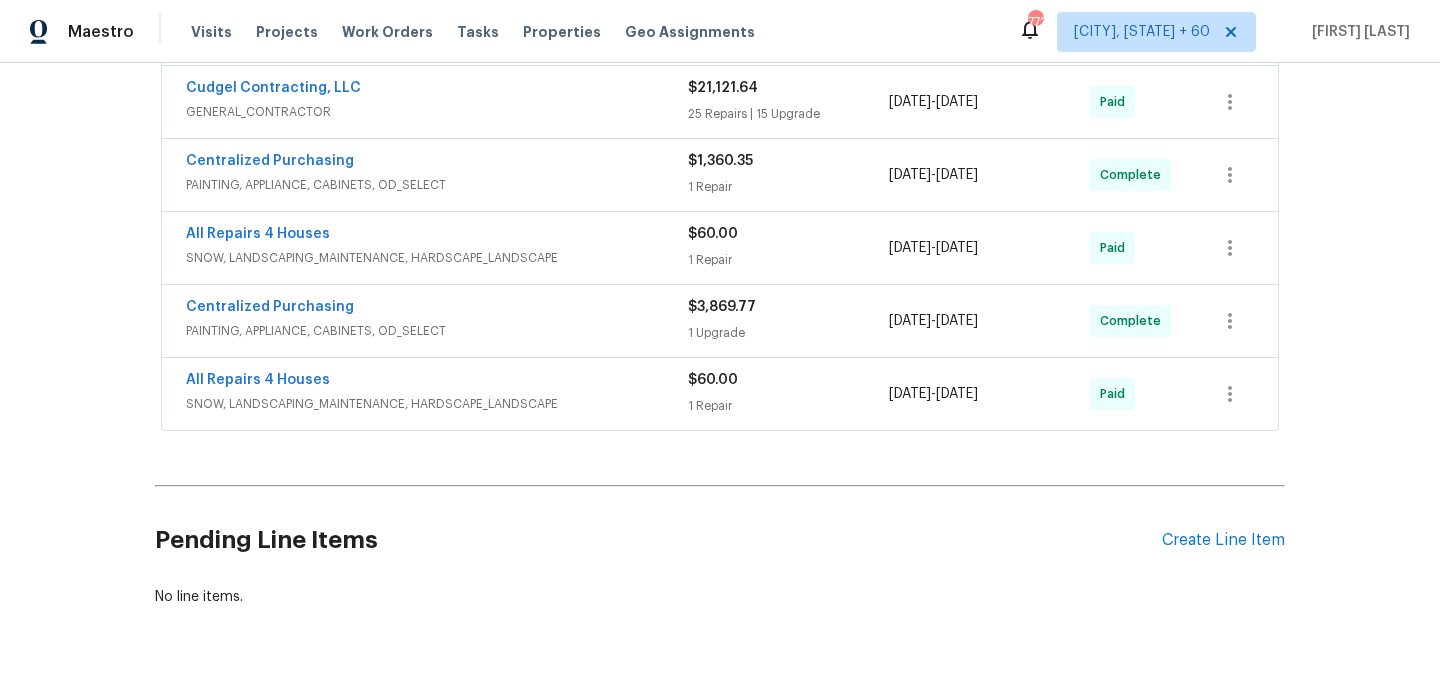 click on "PAINTING, APPLIANCE, CABINETS, OD_SELECT" at bounding box center [437, 331] 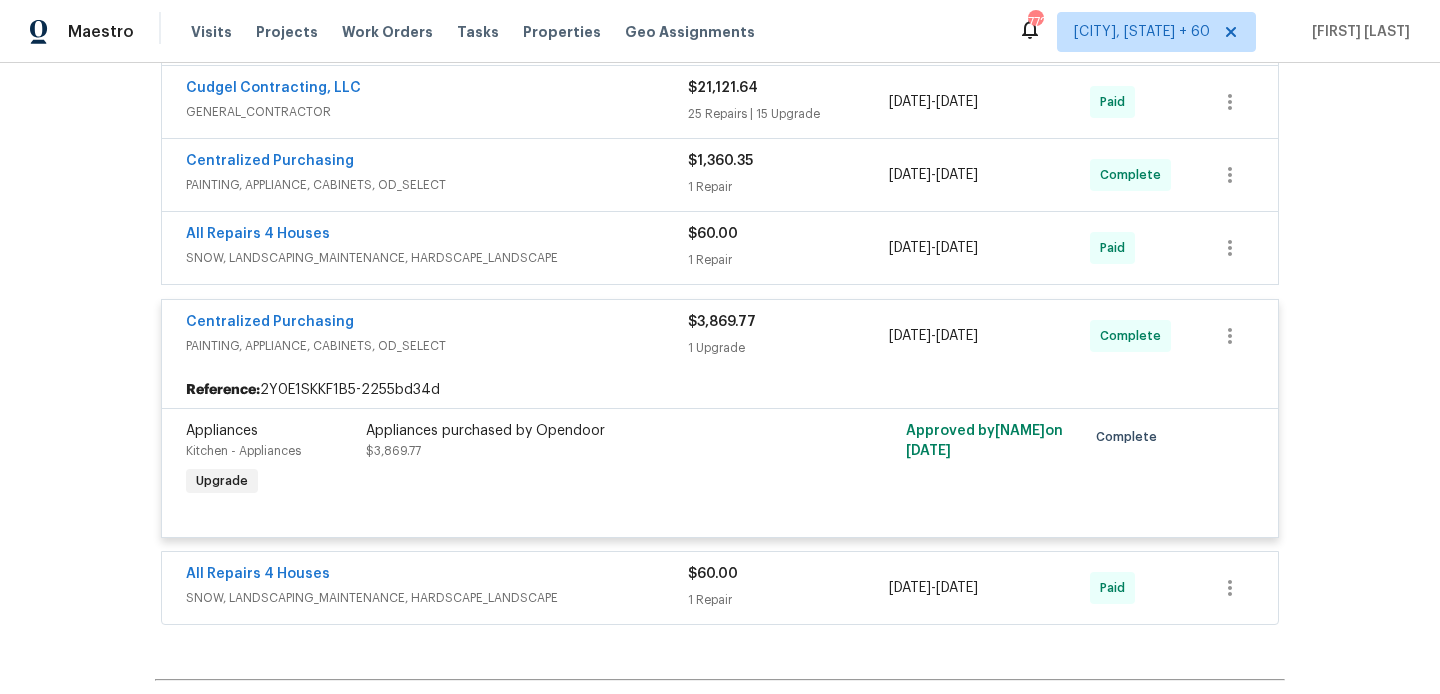 click on "Centralized Purchasing" at bounding box center [437, 324] 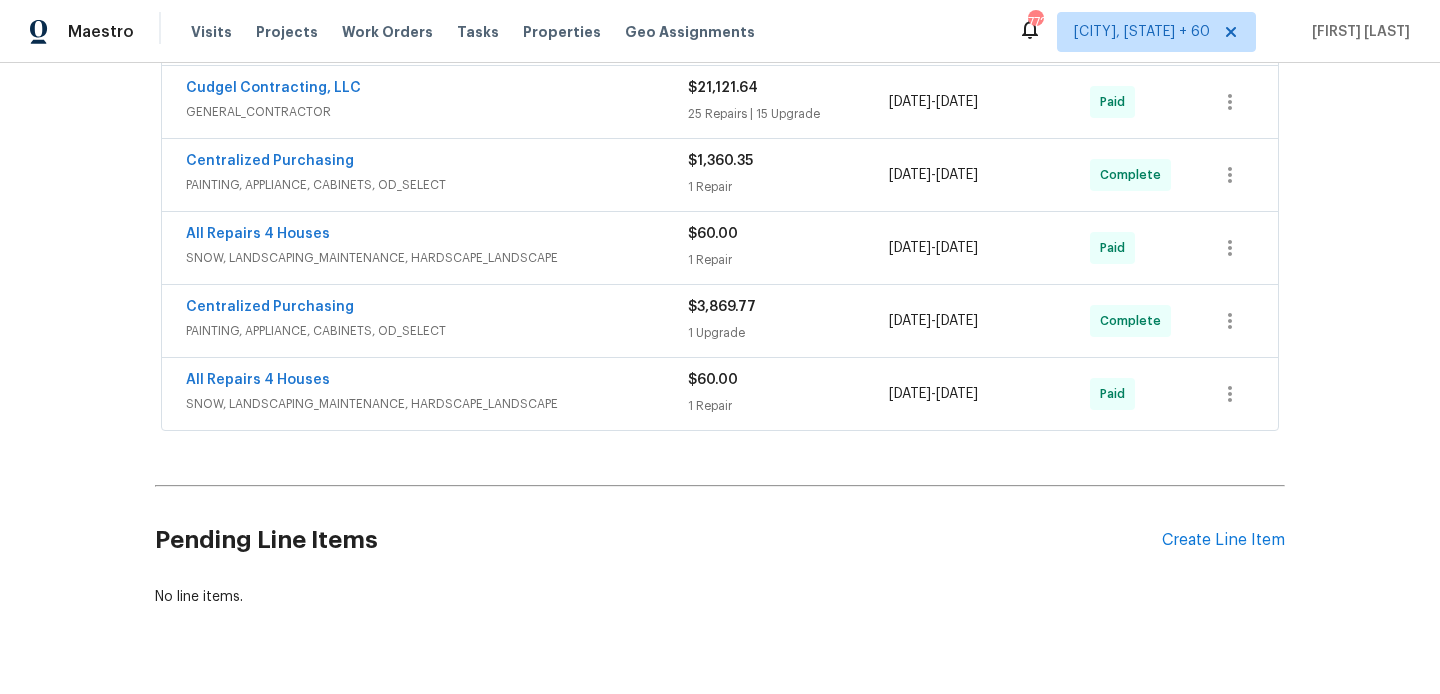click on "All Repairs 4 Houses" at bounding box center [437, 236] 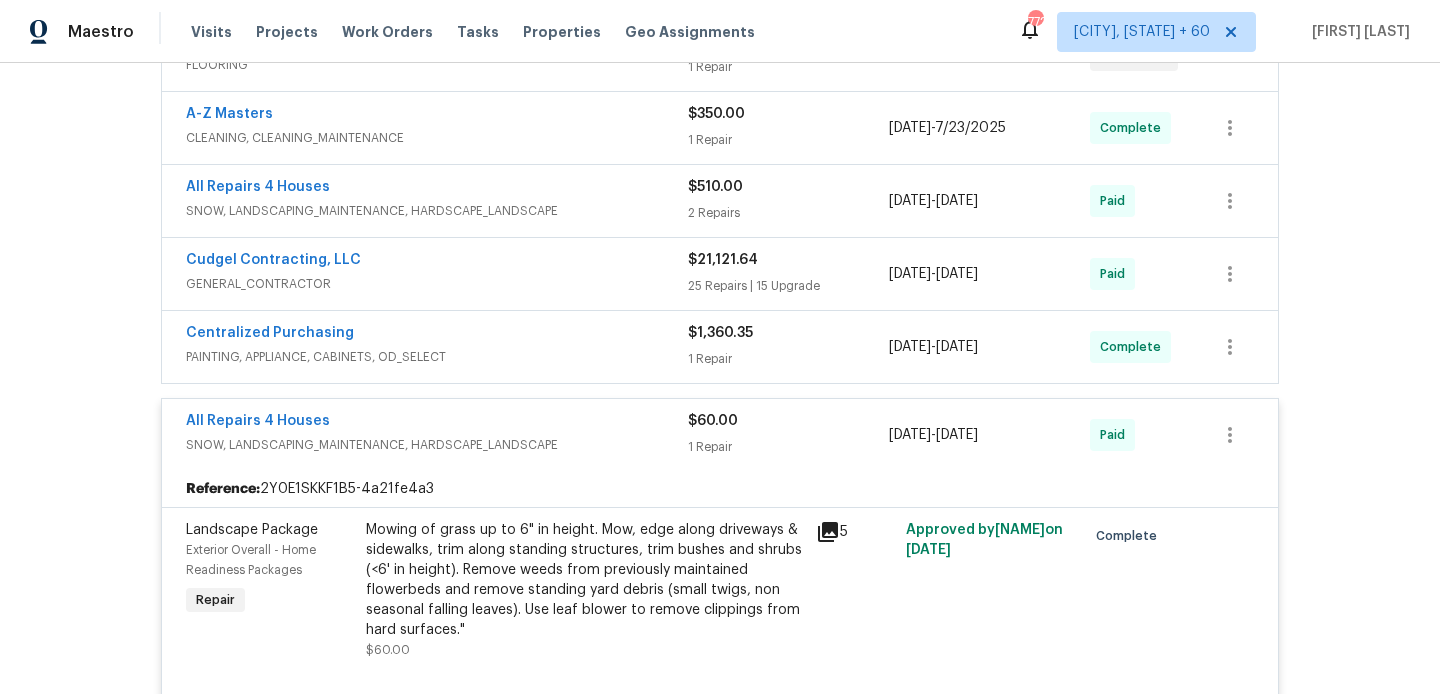 scroll, scrollTop: 653, scrollLeft: 0, axis: vertical 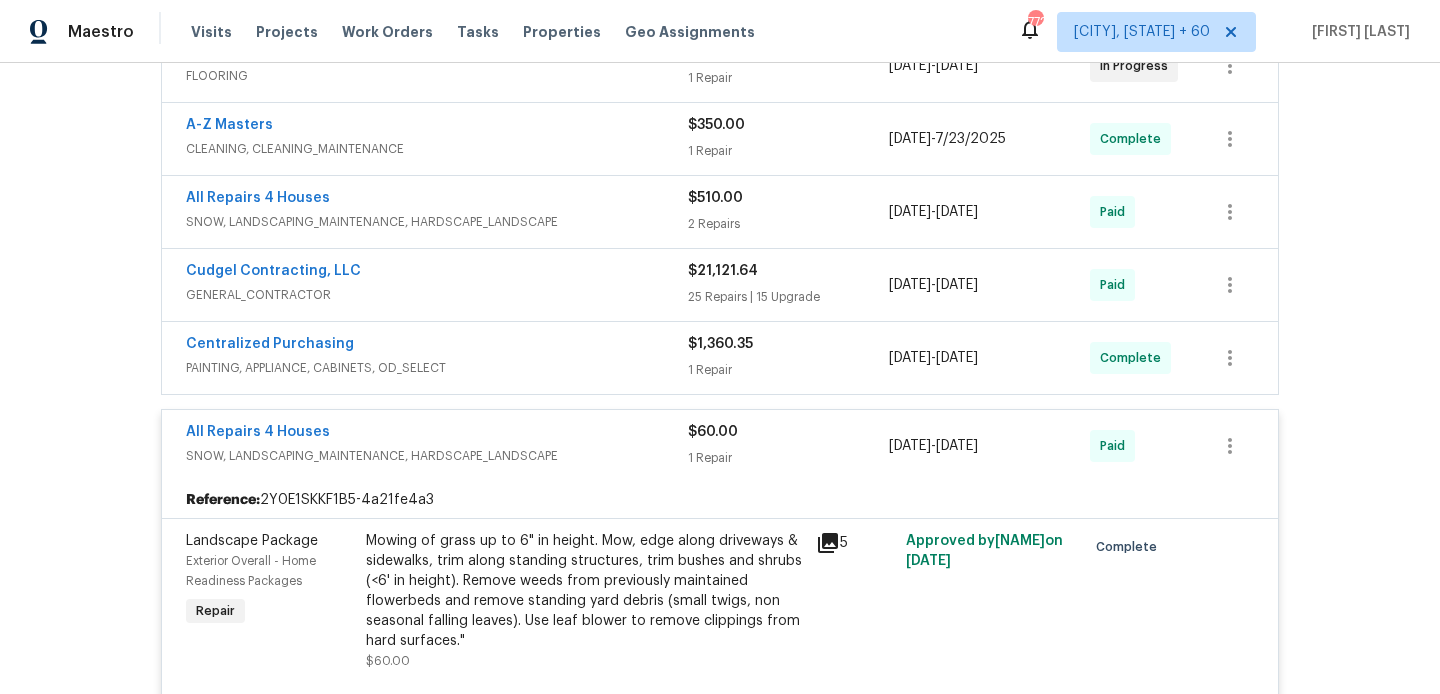 click on "All Repairs 4 Houses" at bounding box center [437, 434] 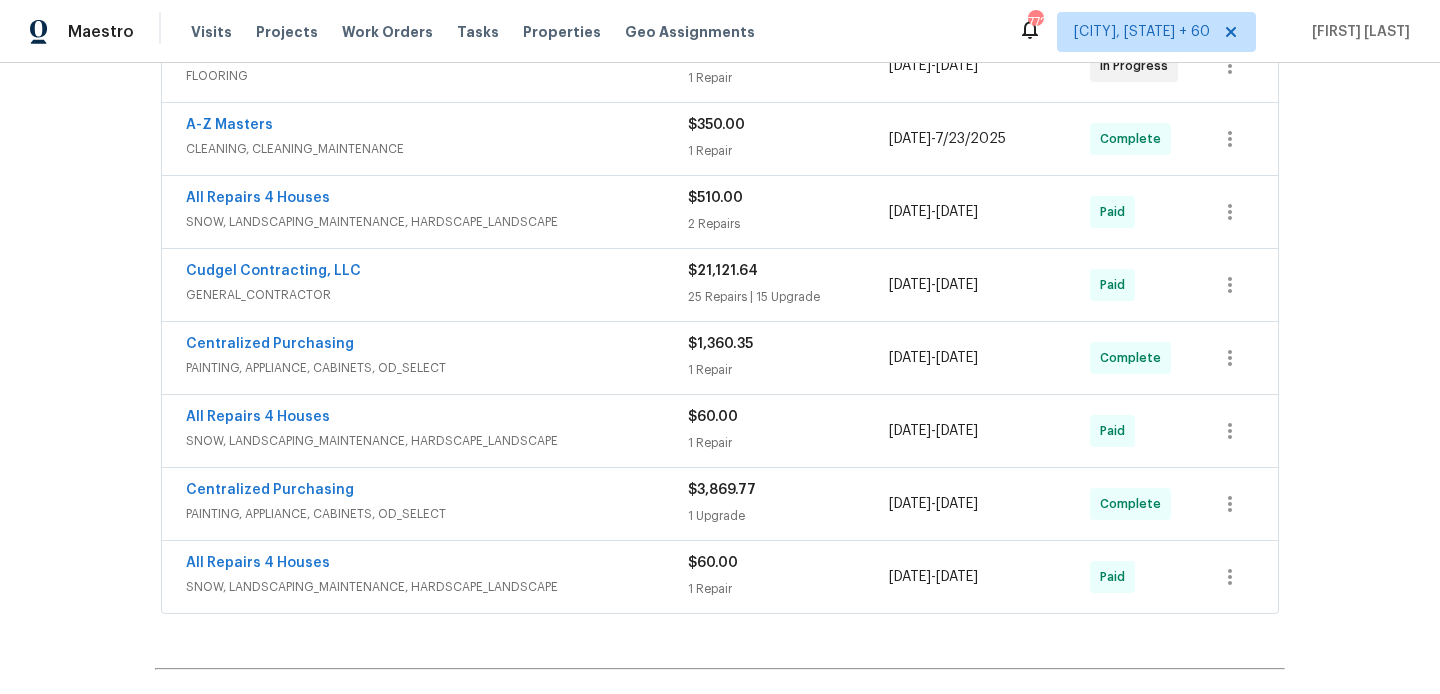 click on "Centralized Purchasing" at bounding box center [437, 346] 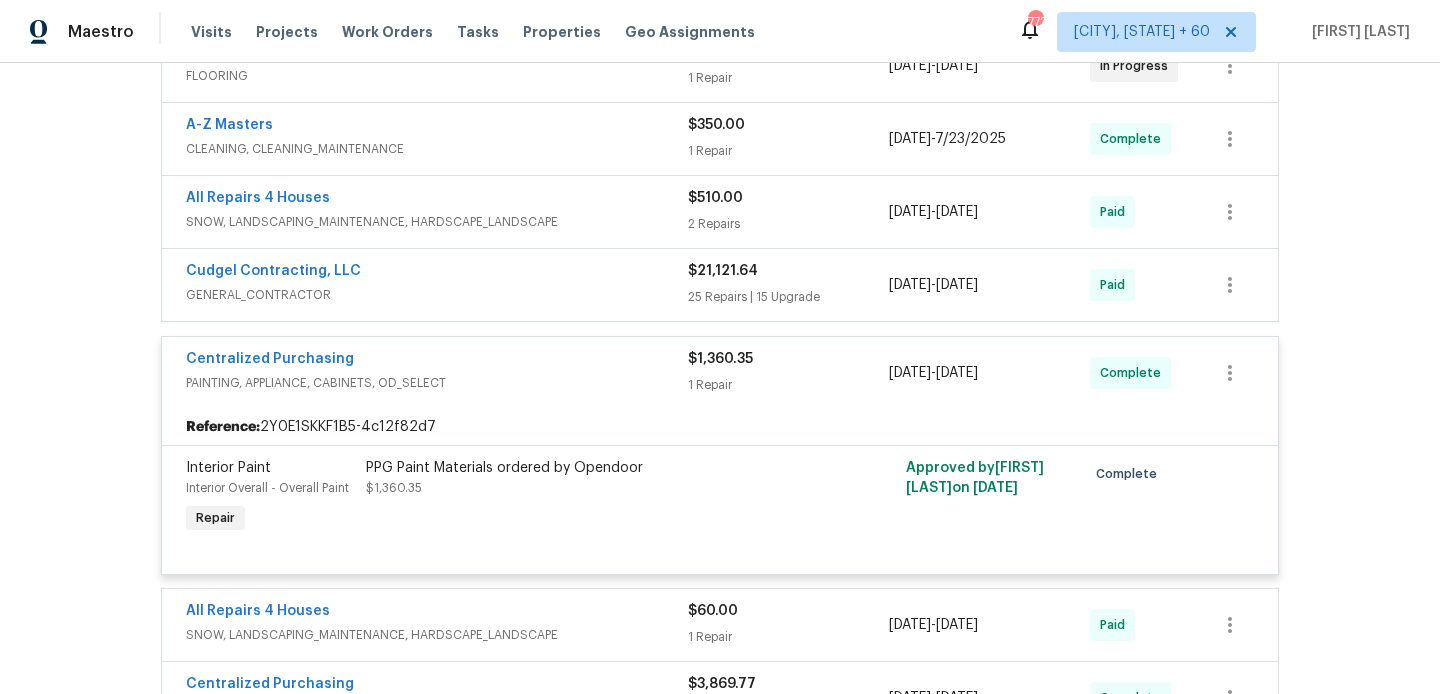 click on "Centralized Purchasing" at bounding box center [437, 361] 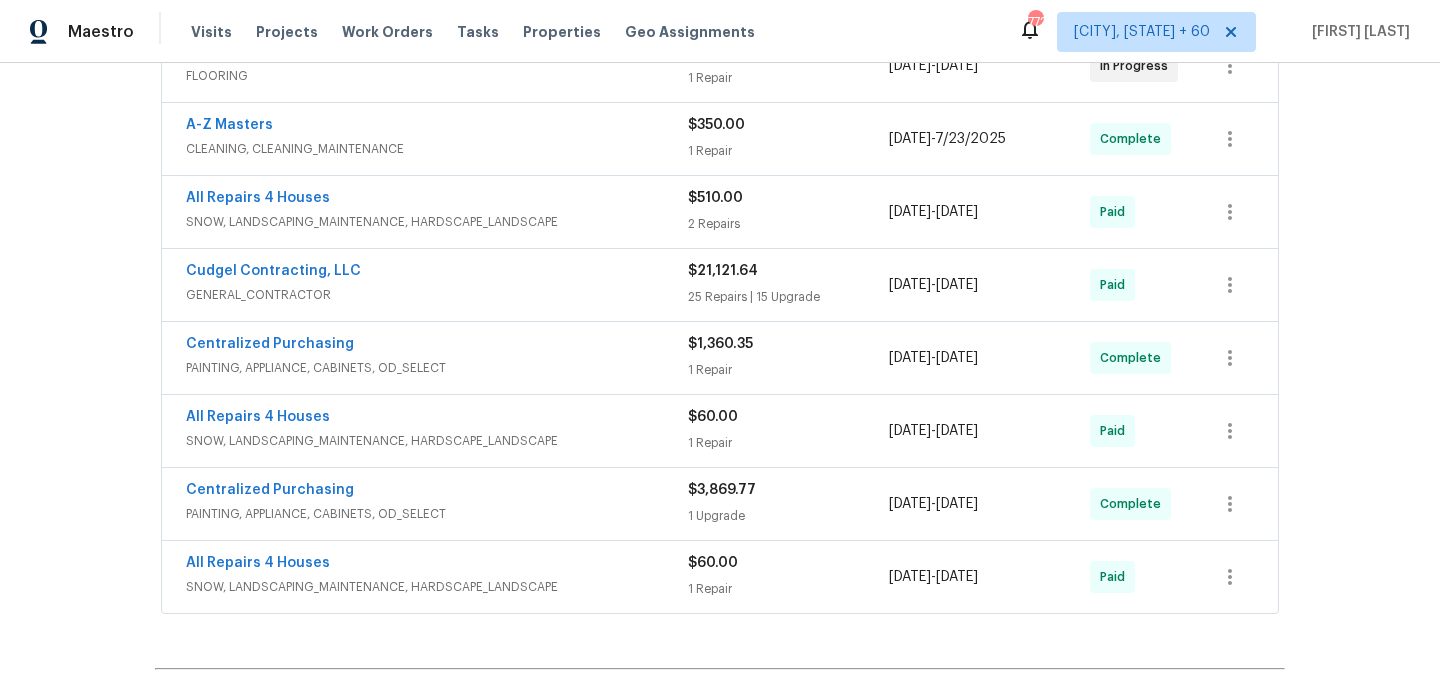 click on "Cudgel Contracting, LLC" at bounding box center [437, 273] 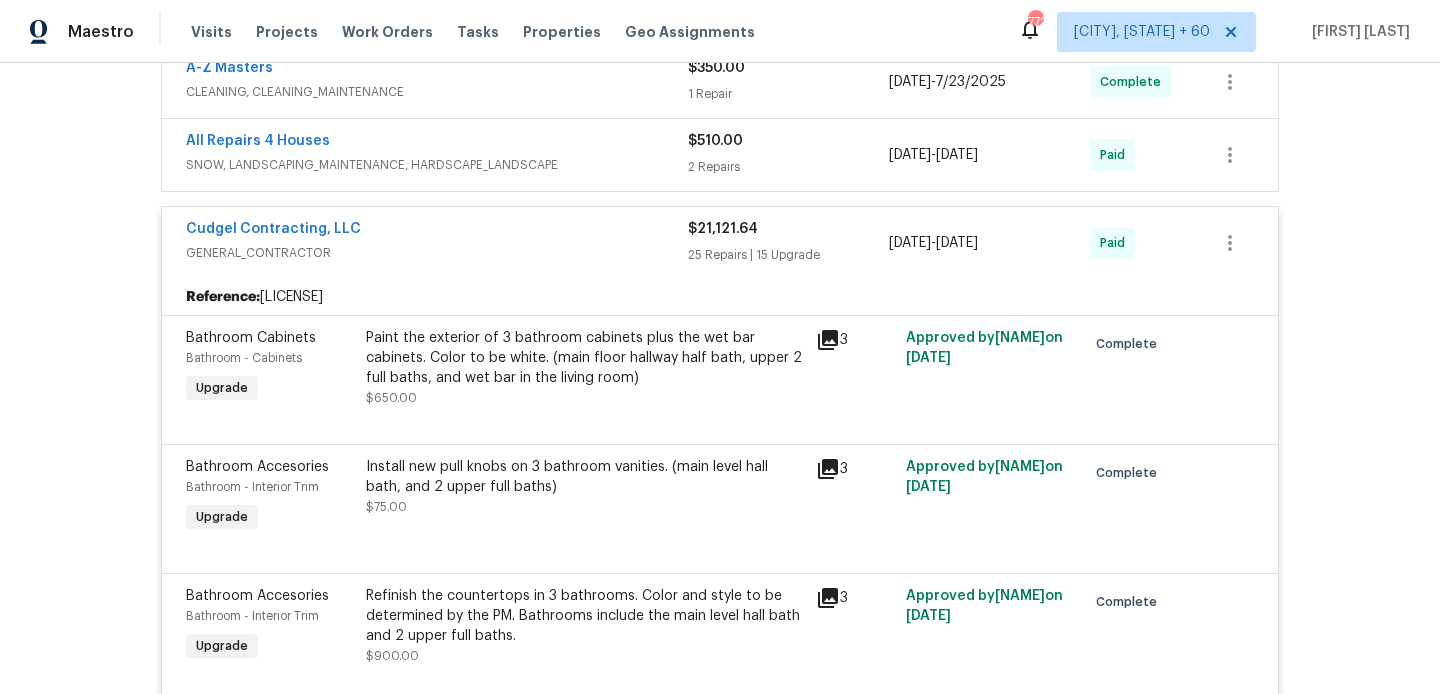 scroll, scrollTop: 749, scrollLeft: 0, axis: vertical 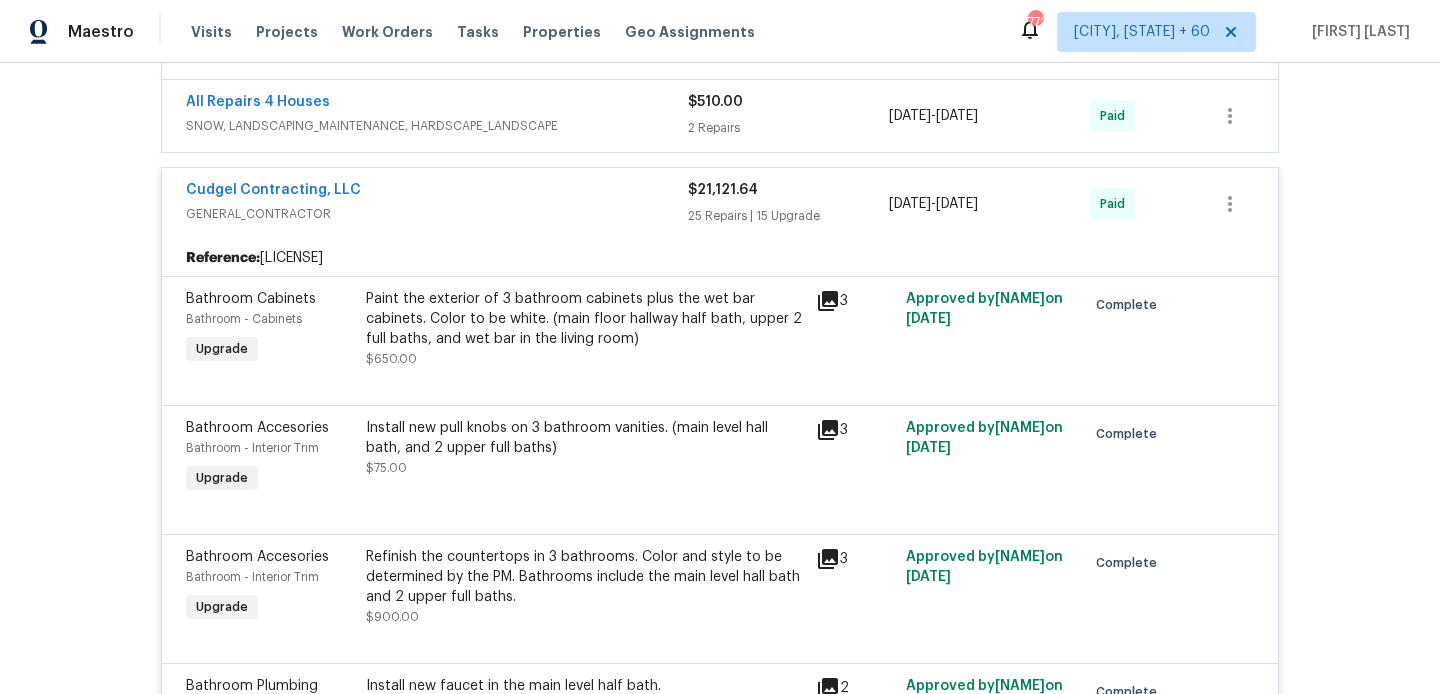 click on "GENERAL_CONTRACTOR" at bounding box center (437, 214) 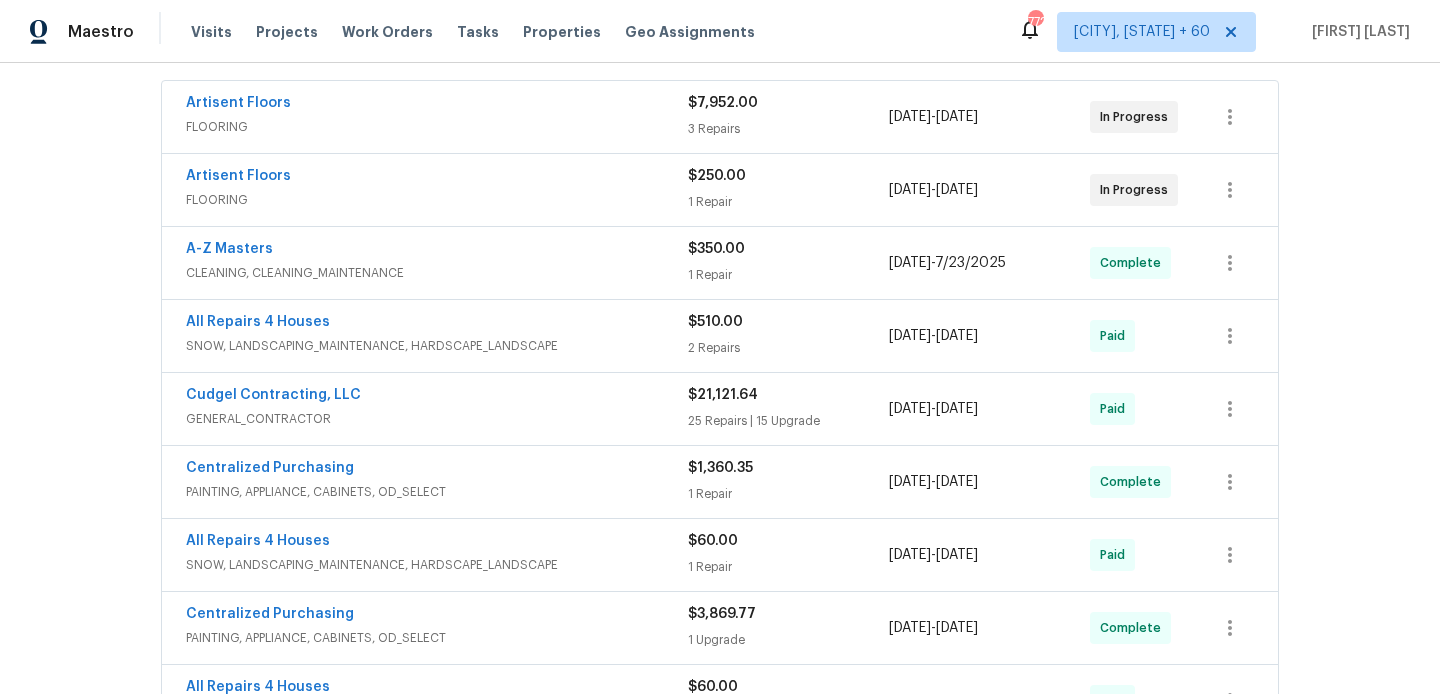 scroll, scrollTop: 528, scrollLeft: 0, axis: vertical 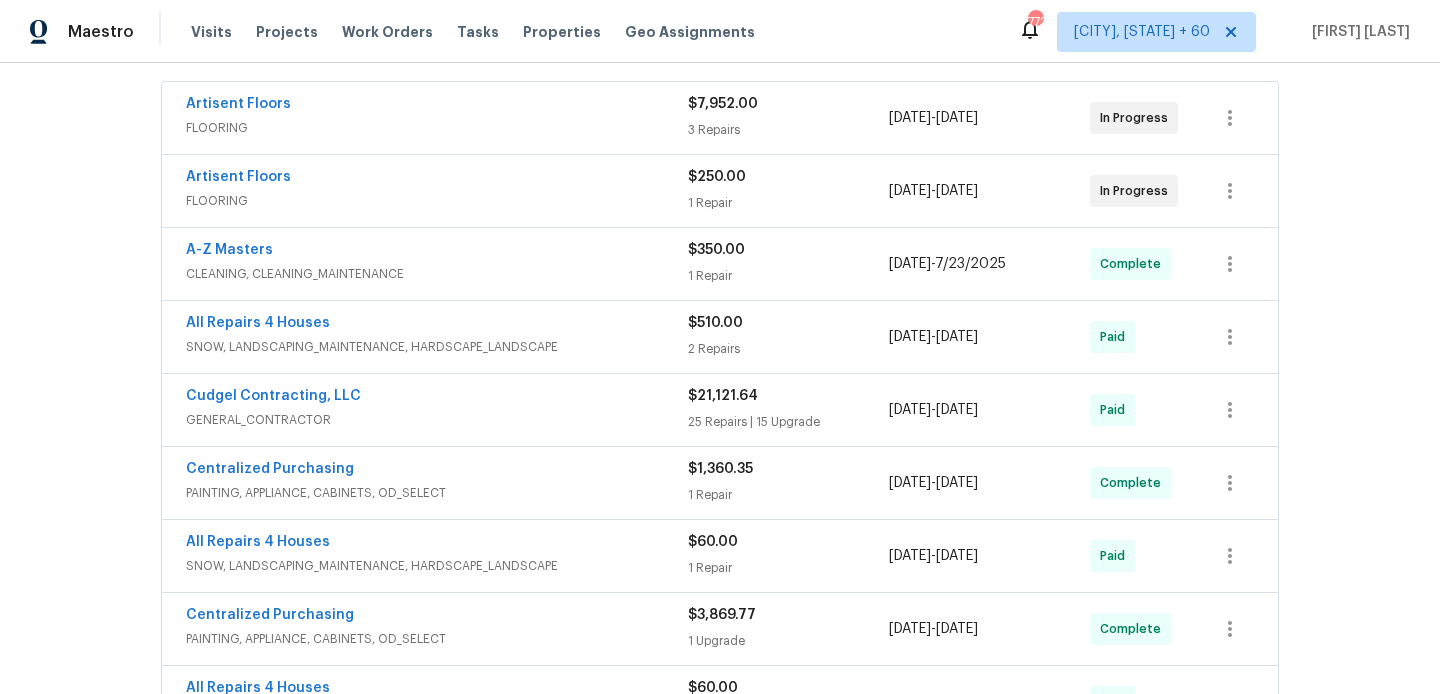 click on "All Repairs 4 Houses" at bounding box center [437, 325] 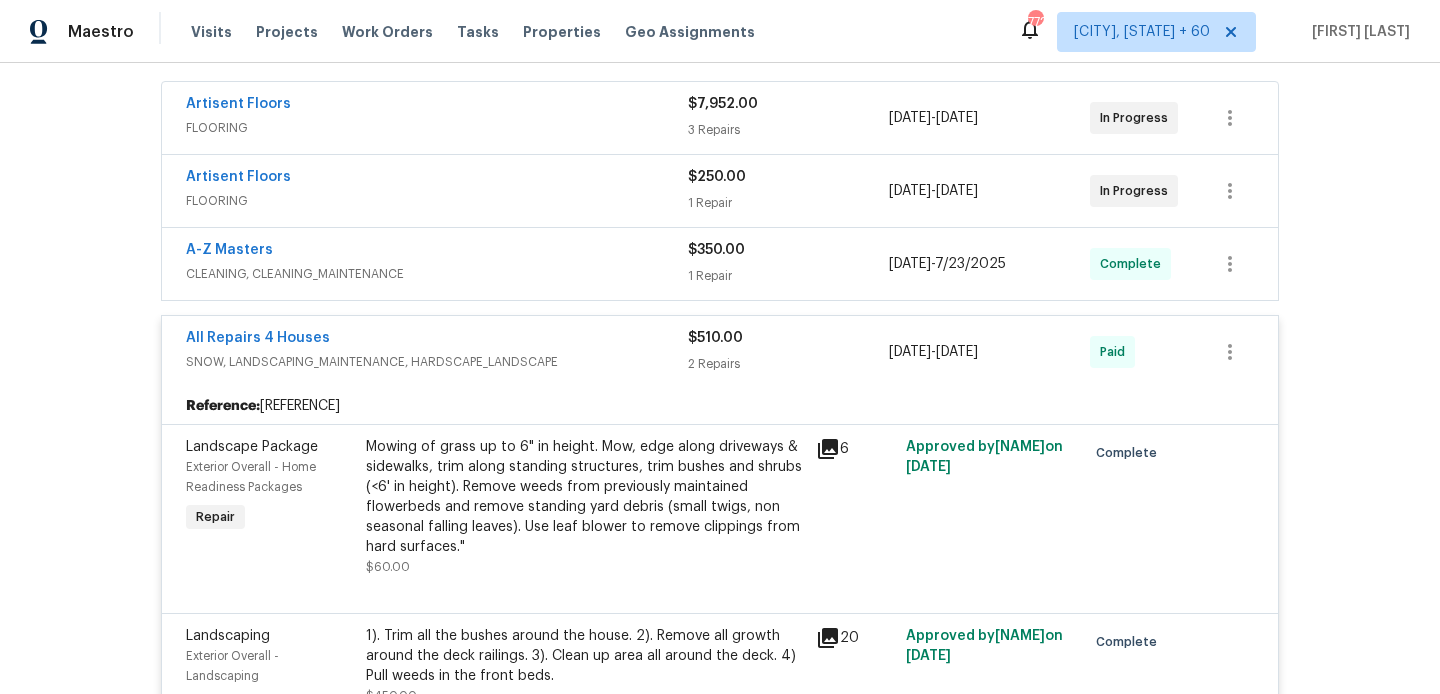 click on "A-Z Masters" at bounding box center [437, 252] 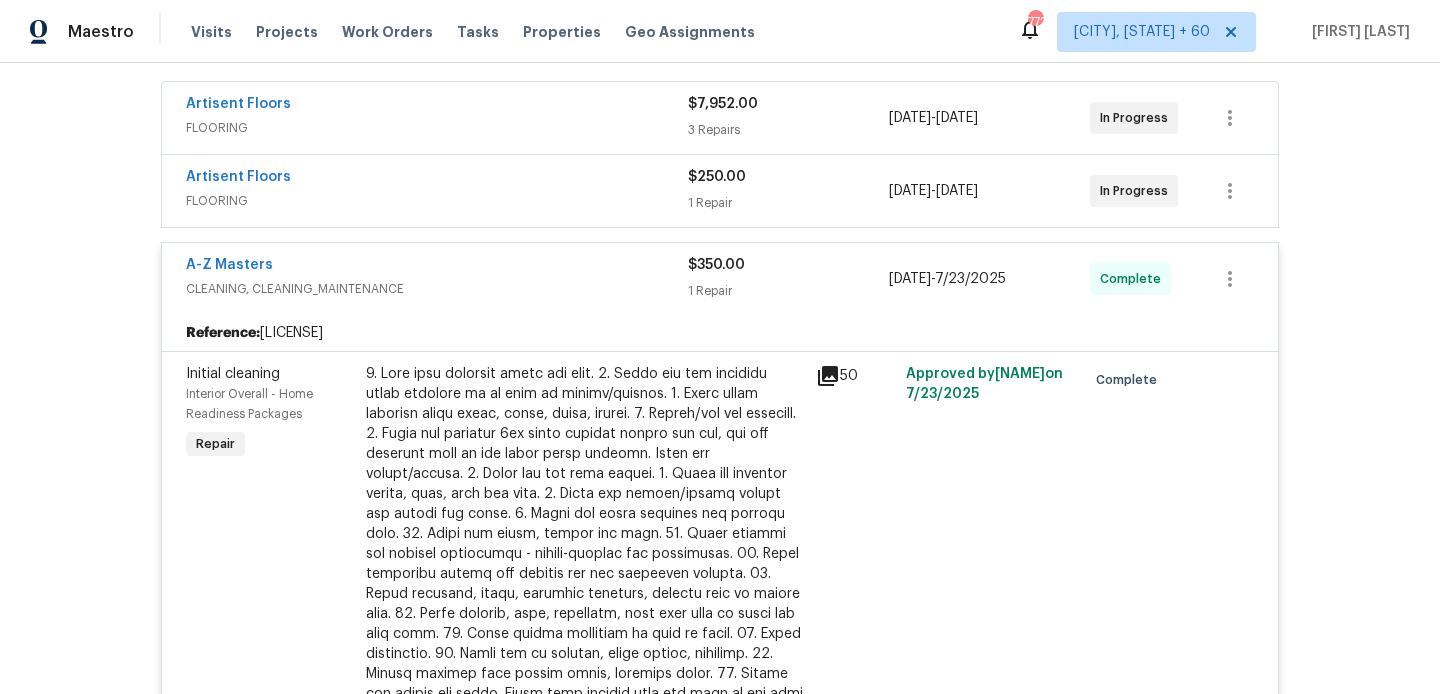 click on "FLOORING" at bounding box center (437, 201) 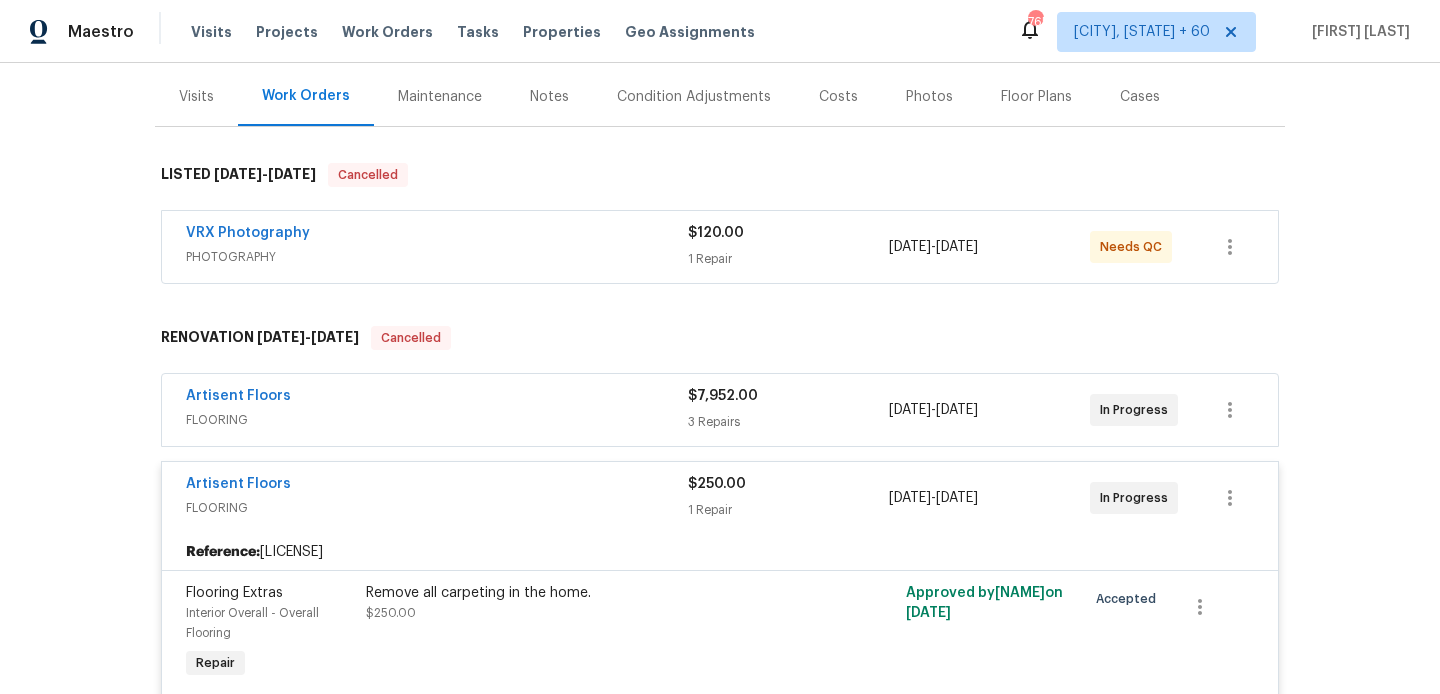 scroll, scrollTop: 382, scrollLeft: 0, axis: vertical 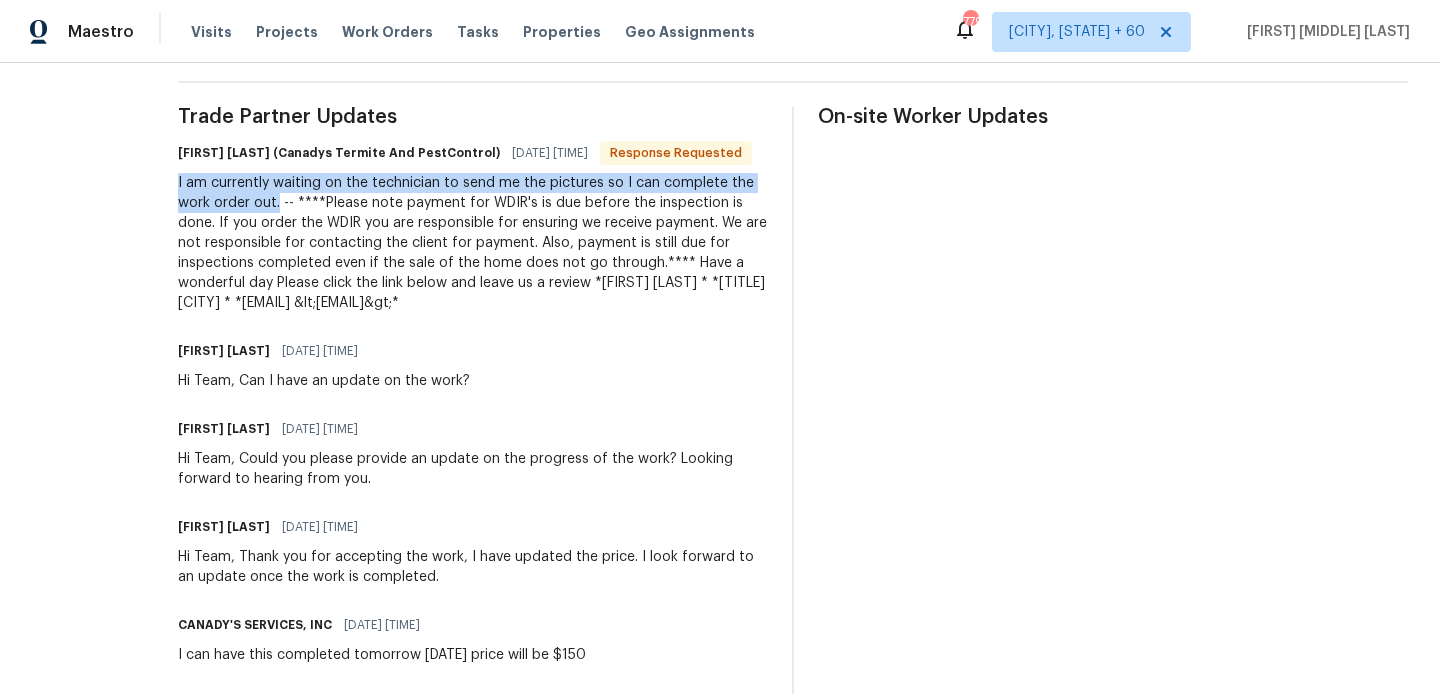 drag, startPoint x: 389, startPoint y: 221, endPoint x: 242, endPoint y: 206, distance: 147.76332 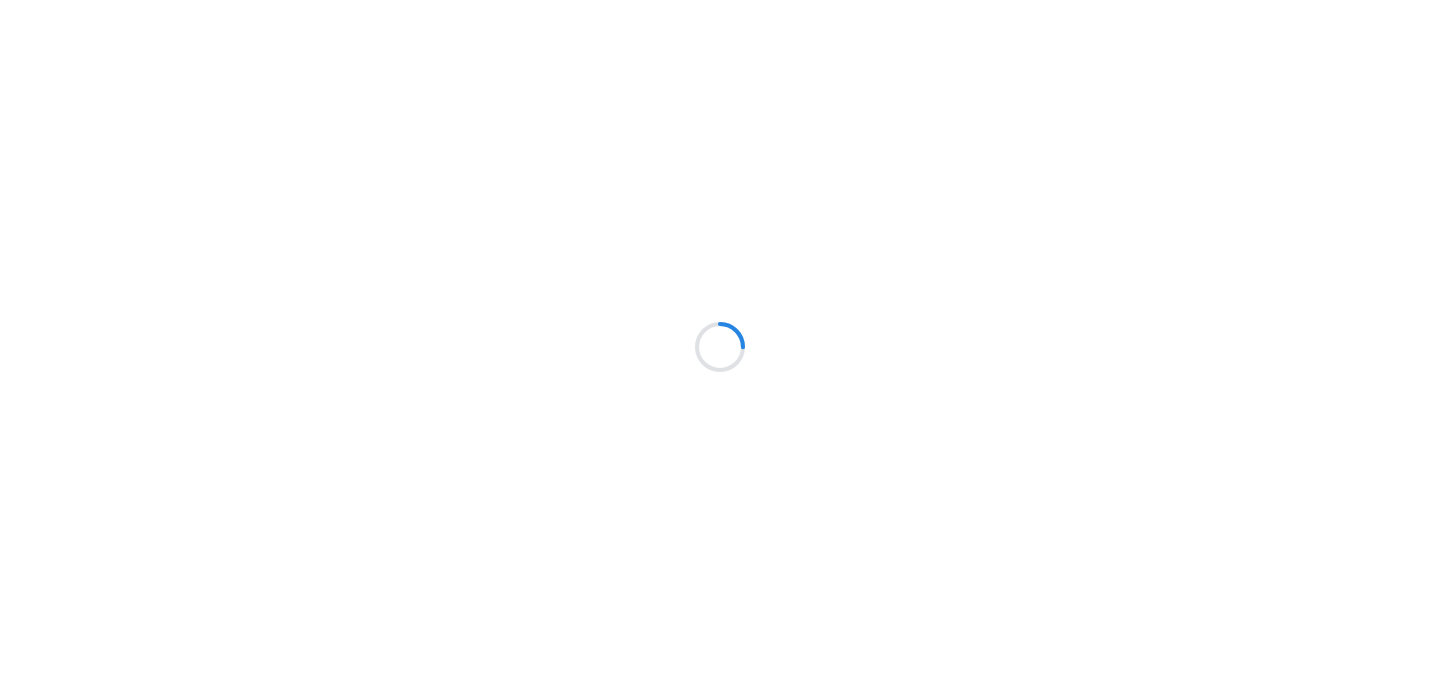 scroll, scrollTop: 0, scrollLeft: 0, axis: both 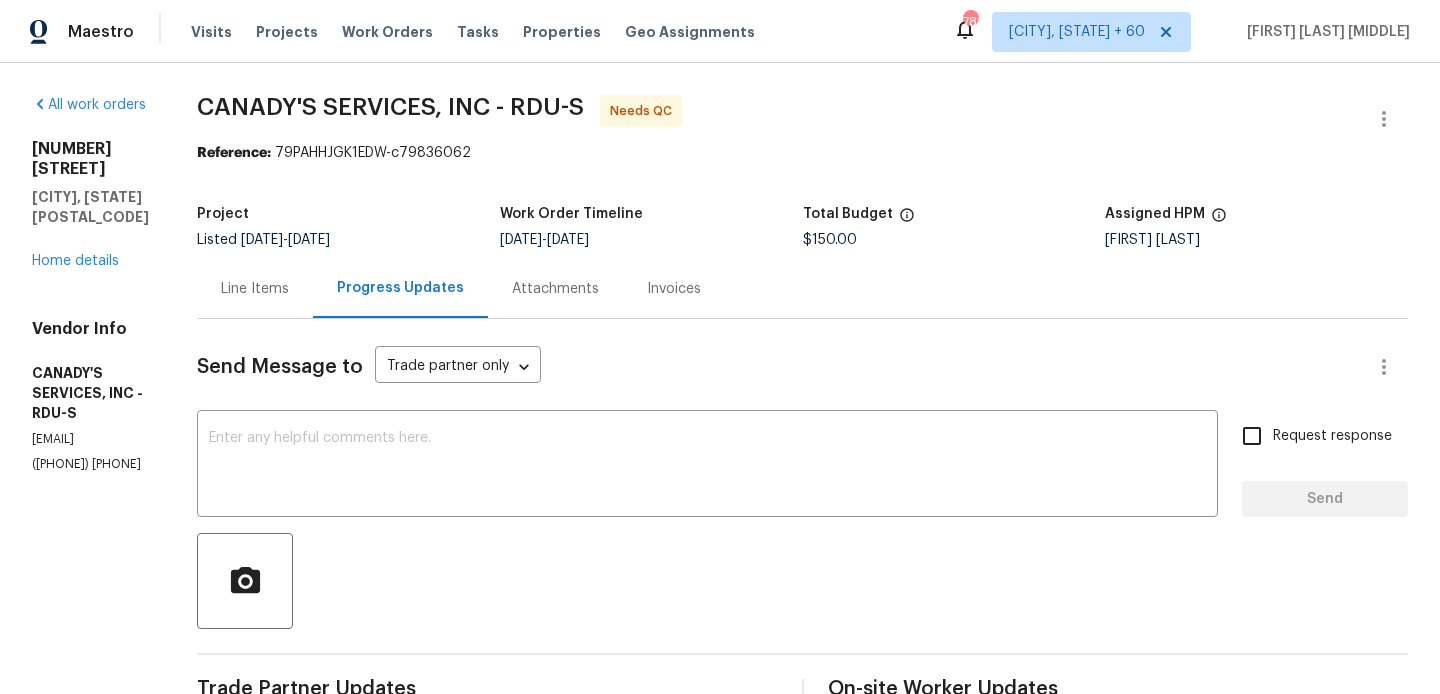 click on "Line Items" at bounding box center (255, 288) 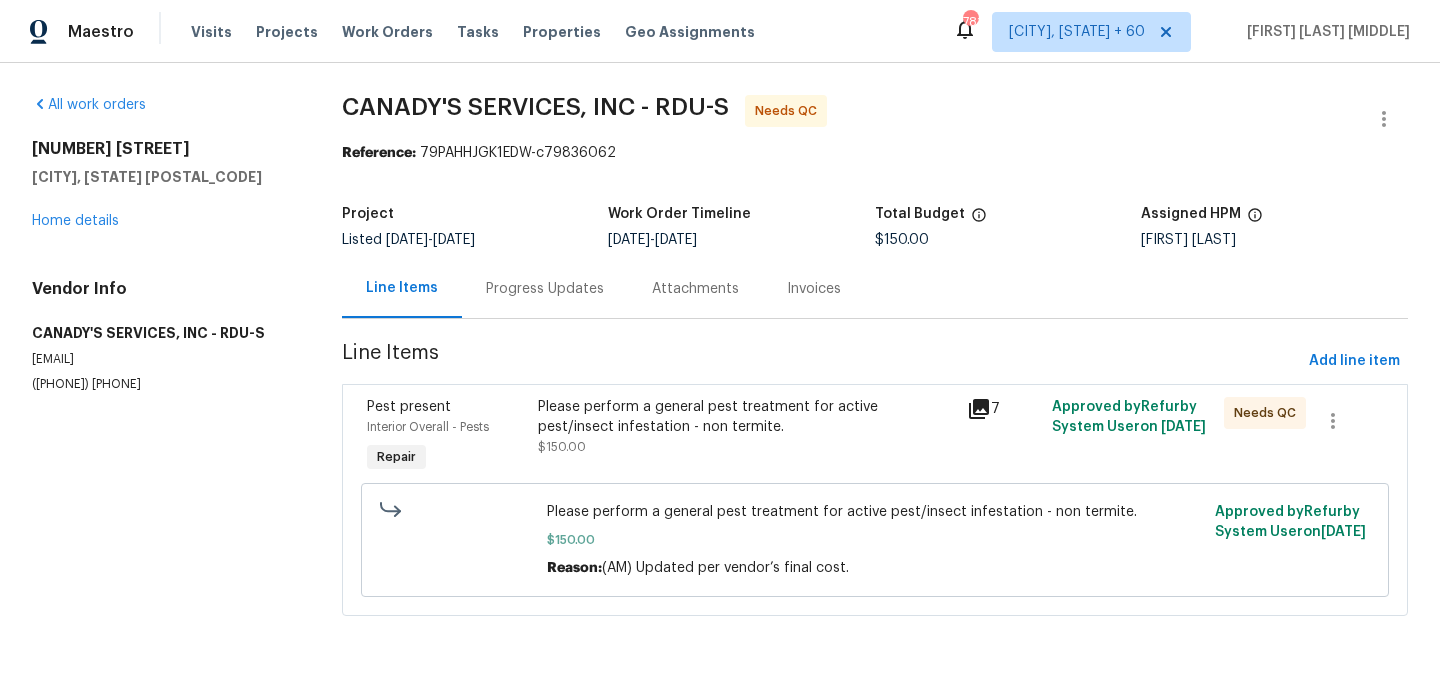 click on "Please perform a general pest treatment for active pest/insect infestation - non termite. $150.00" at bounding box center (746, 427) 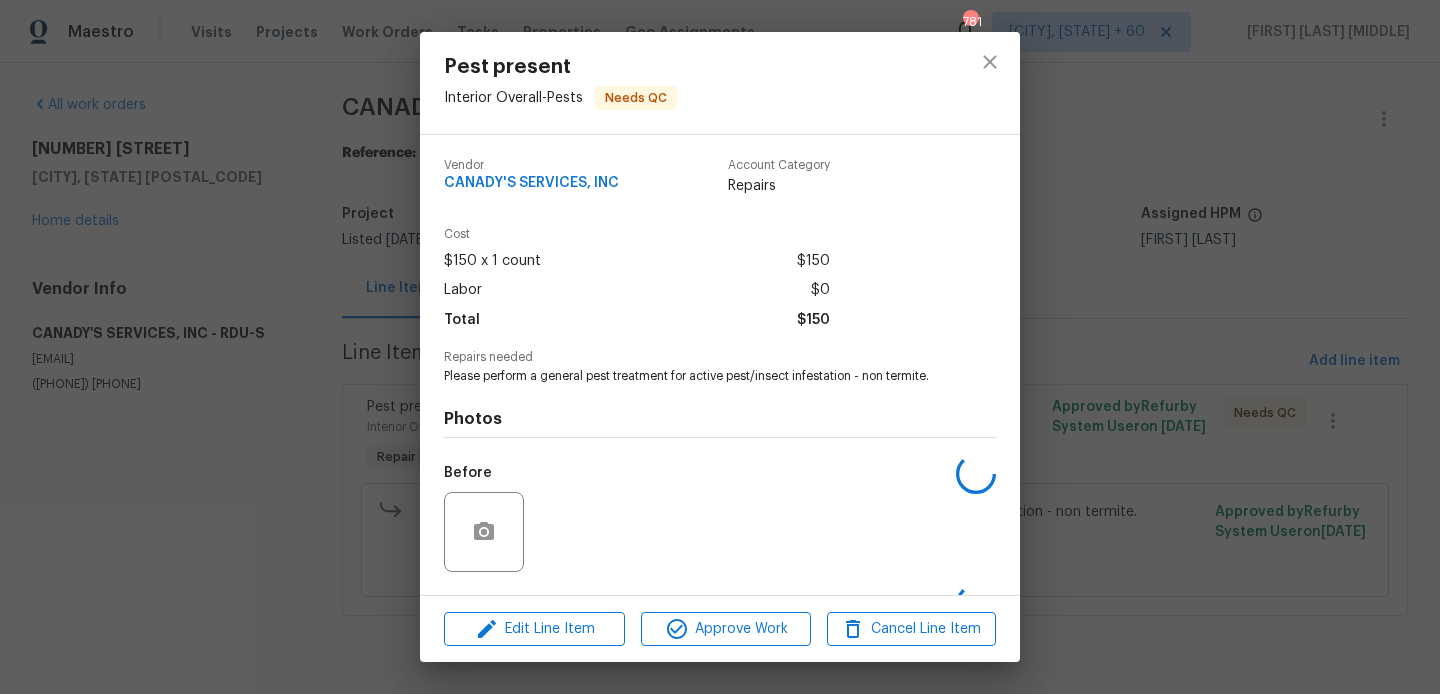 scroll, scrollTop: 127, scrollLeft: 0, axis: vertical 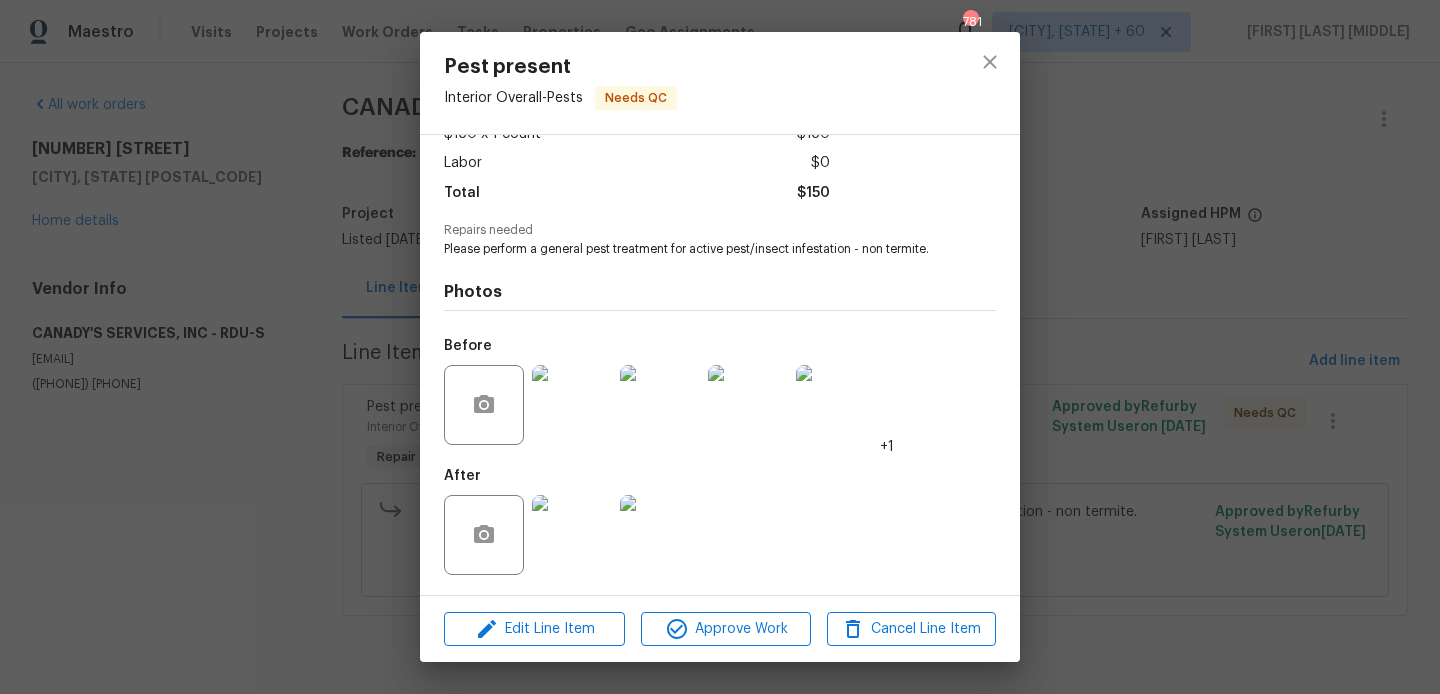 click on "Pest present Interior Overall  -  Pests Needs QC Vendor CANADY'S SERVICES, INC Account Category Repairs Cost $150 x 1 count $150 Labor $0 Total $150 Repairs needed Please perform a general pest treatment for active pest/insect infestation - non termite. Photos Before  +1 After  Edit Line Item  Approve Work  Cancel Line Item" at bounding box center (720, 347) 